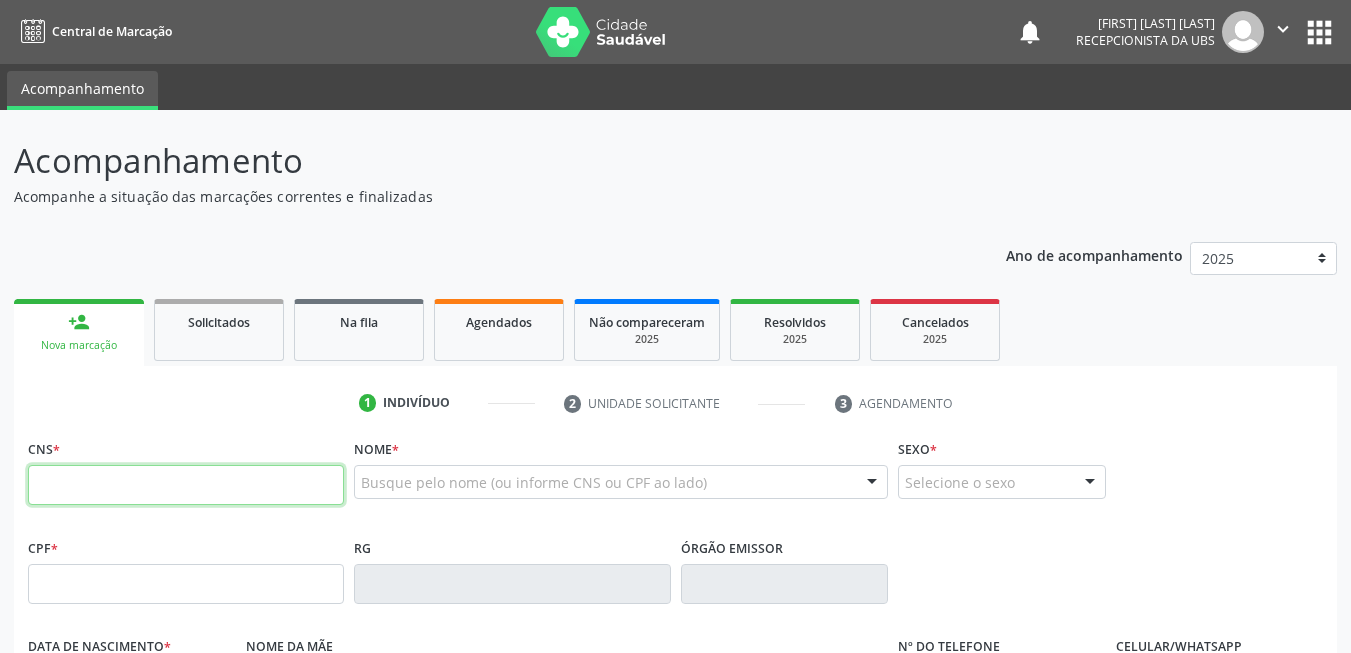 scroll, scrollTop: 0, scrollLeft: 0, axis: both 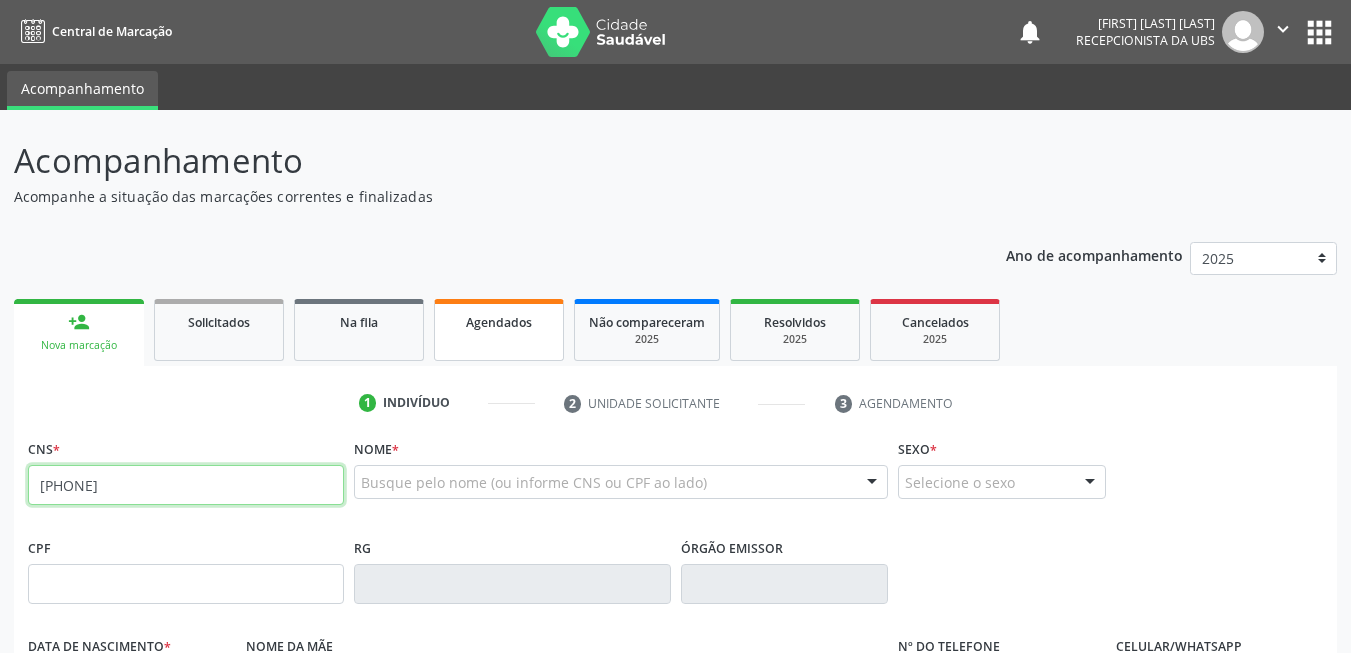 type on "801 4404 7673" 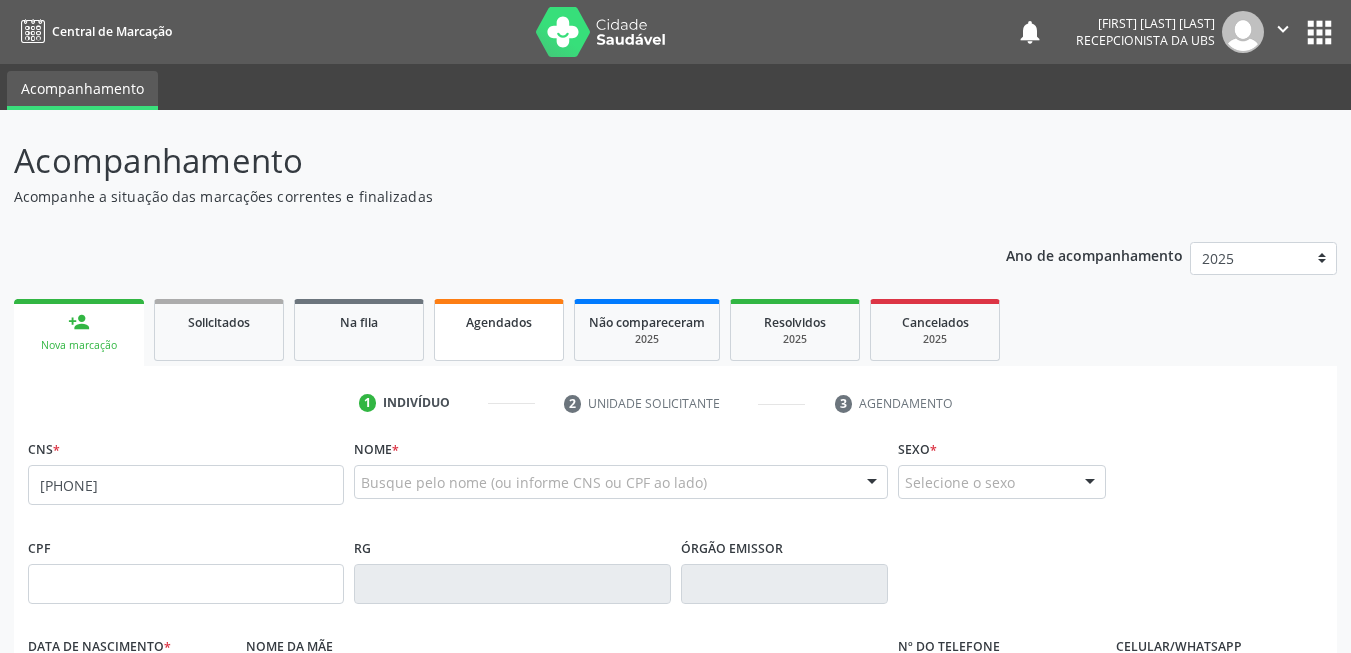 click on "Agendados" at bounding box center (499, 322) 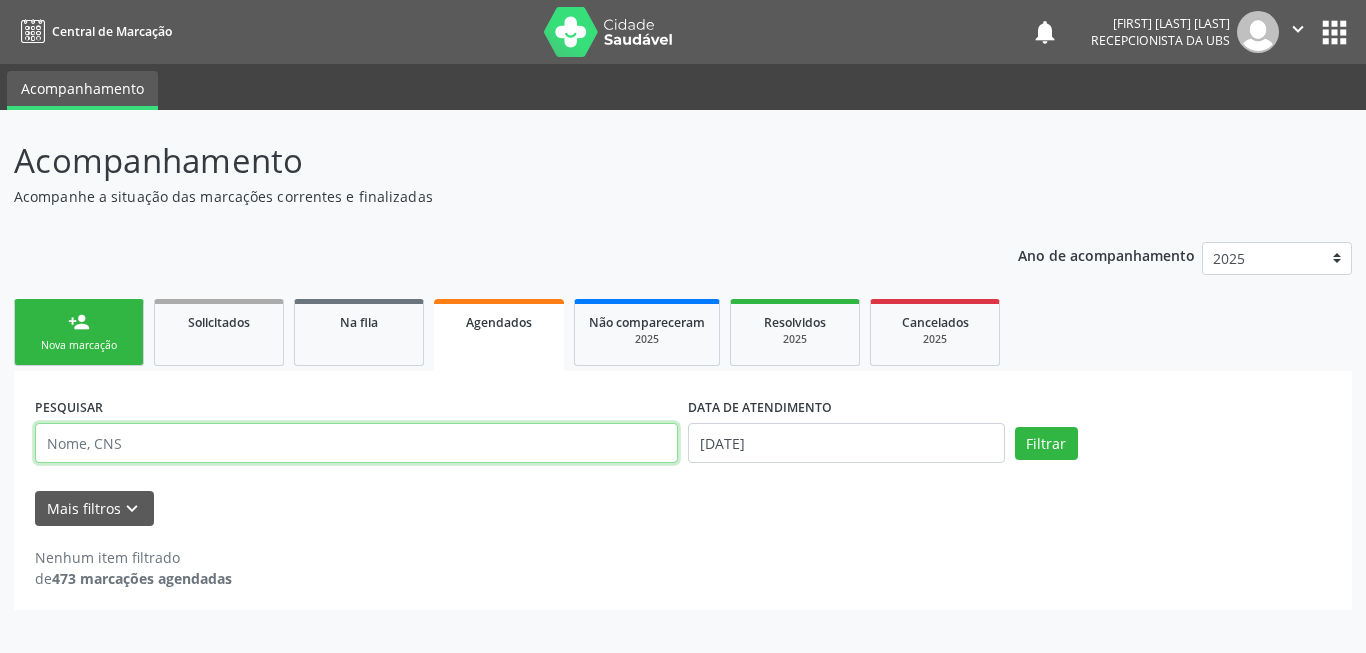 click at bounding box center (356, 443) 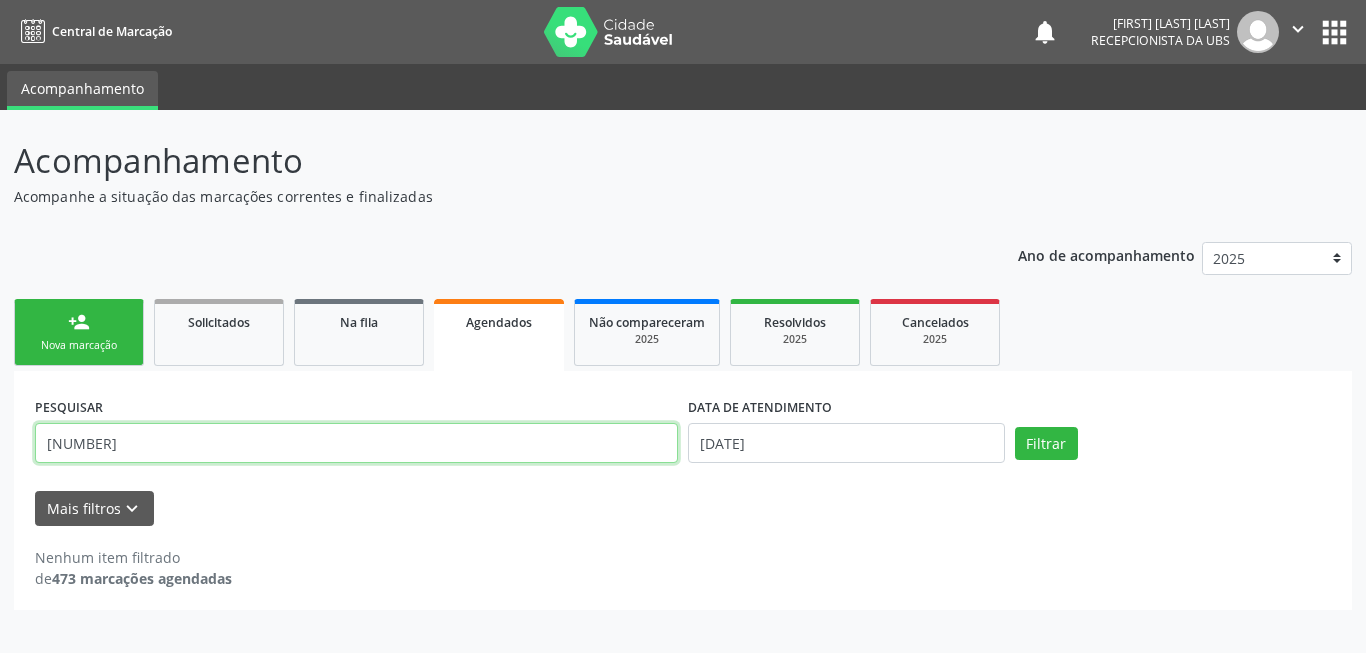 click on "80176737880" at bounding box center [356, 443] 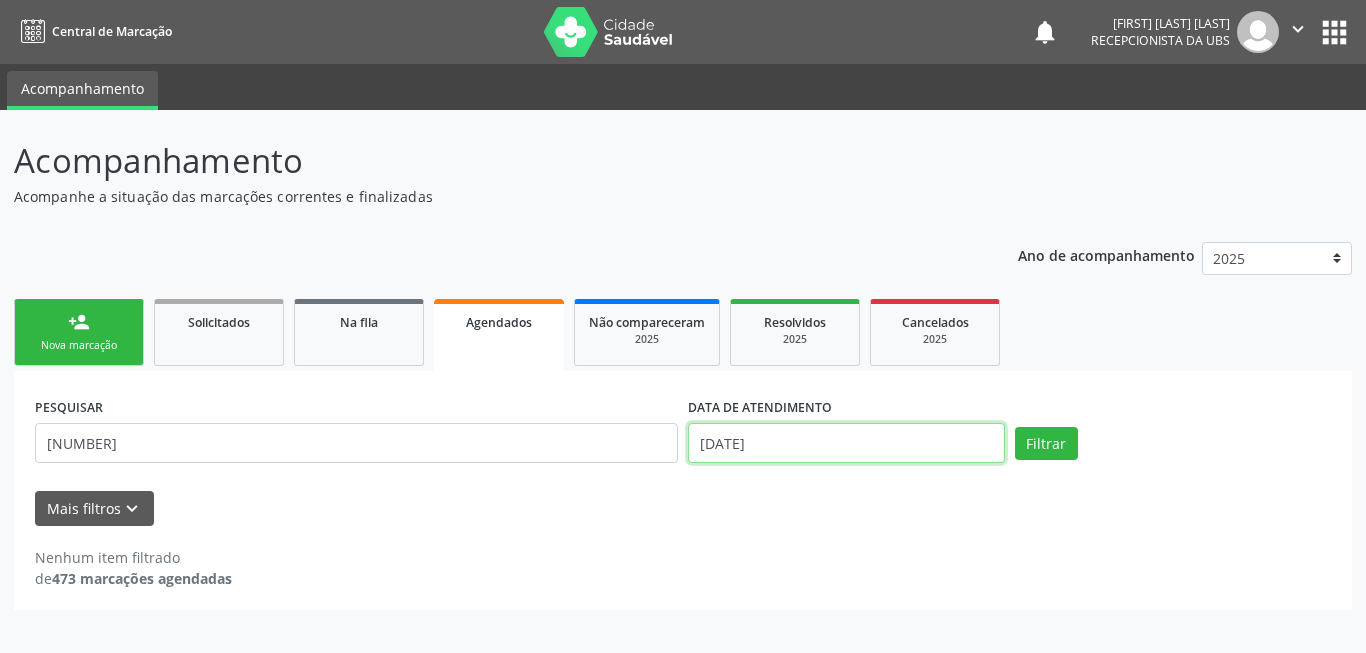 click on "01/08/2025" at bounding box center (846, 443) 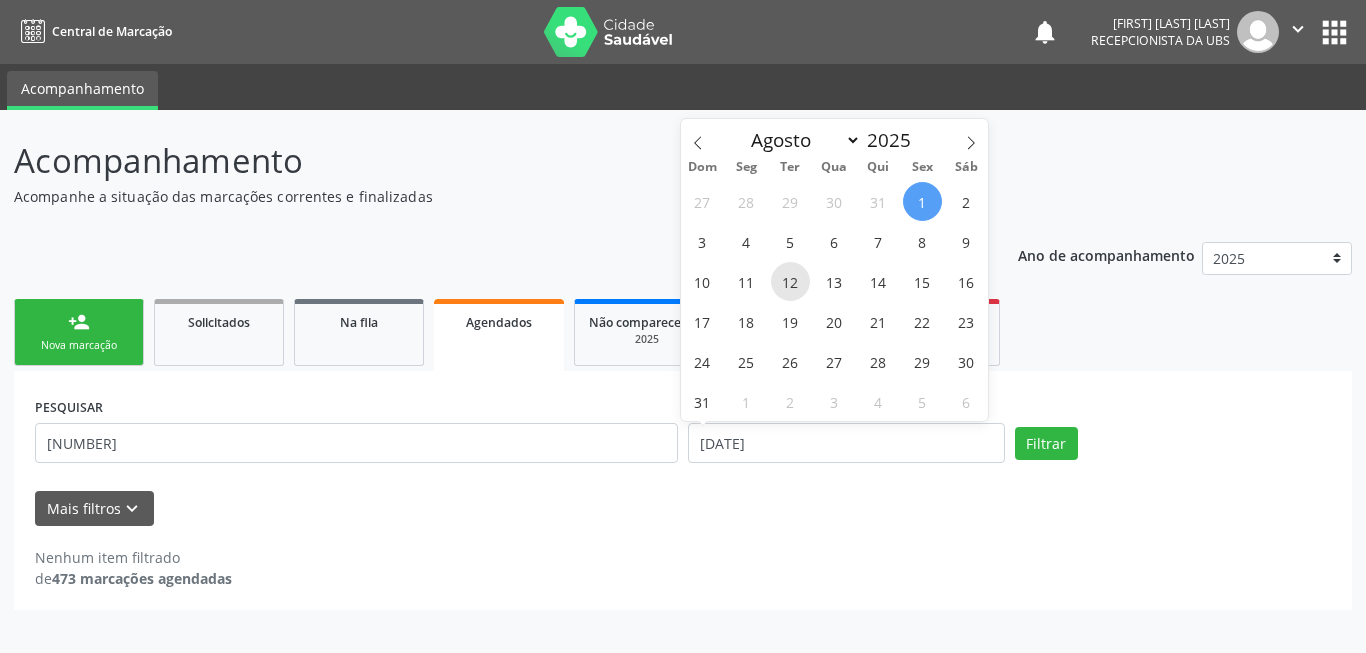 click on "12" at bounding box center [790, 281] 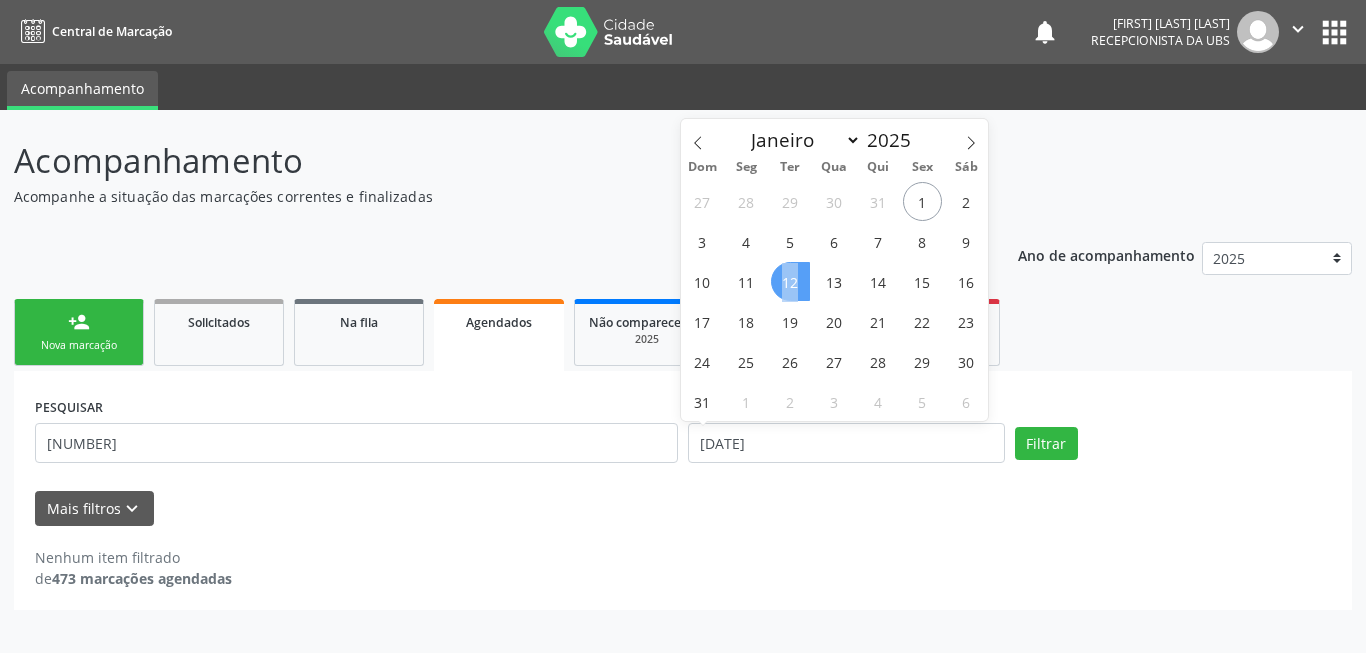click on "12" at bounding box center (790, 281) 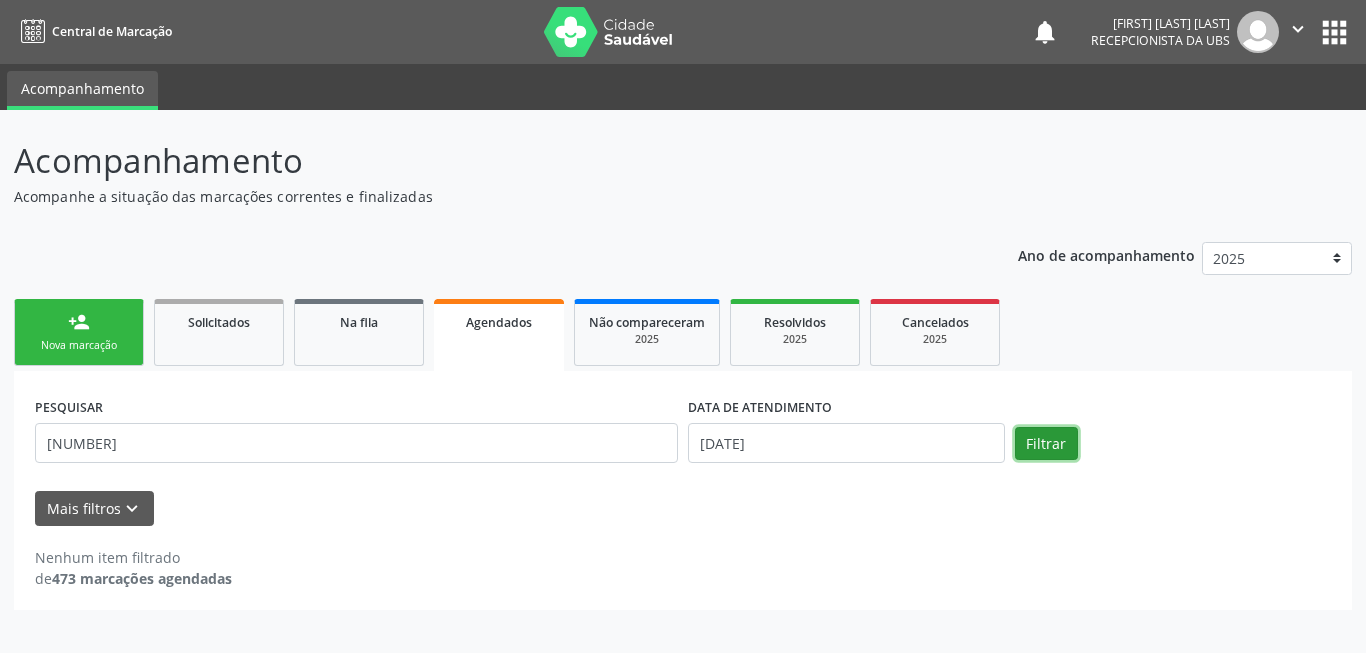 click on "Filtrar" at bounding box center (1046, 444) 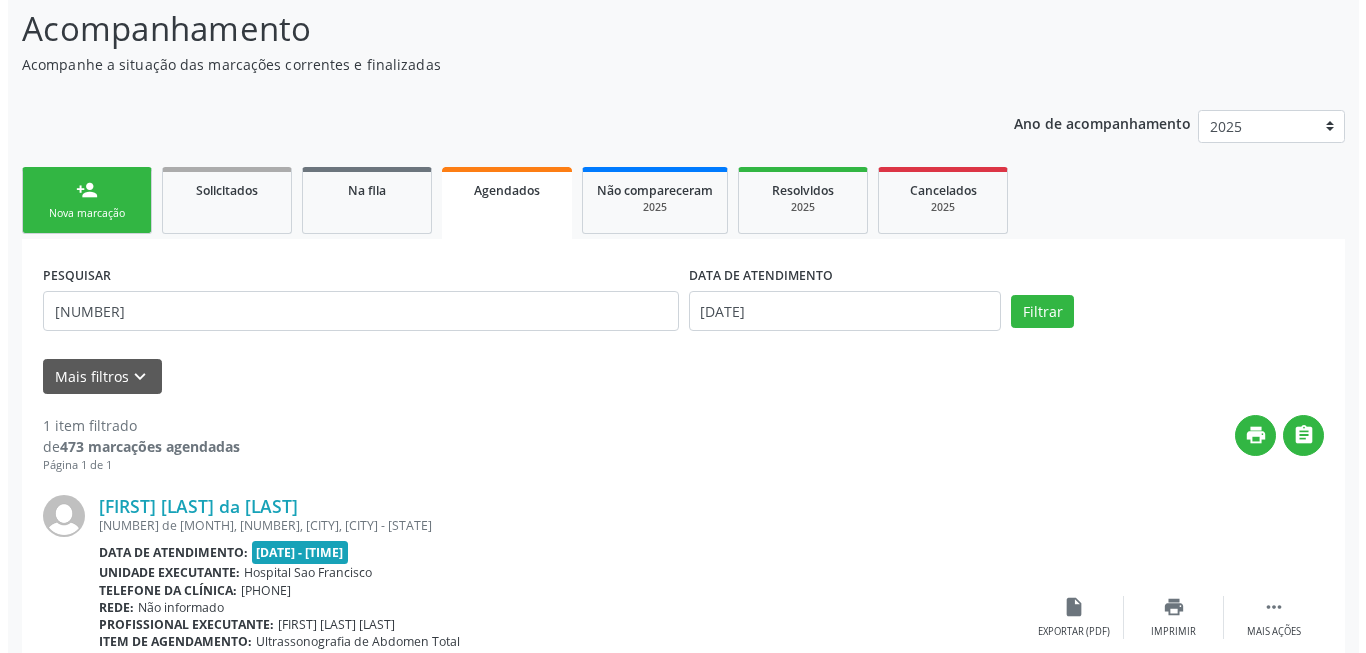scroll, scrollTop: 275, scrollLeft: 0, axis: vertical 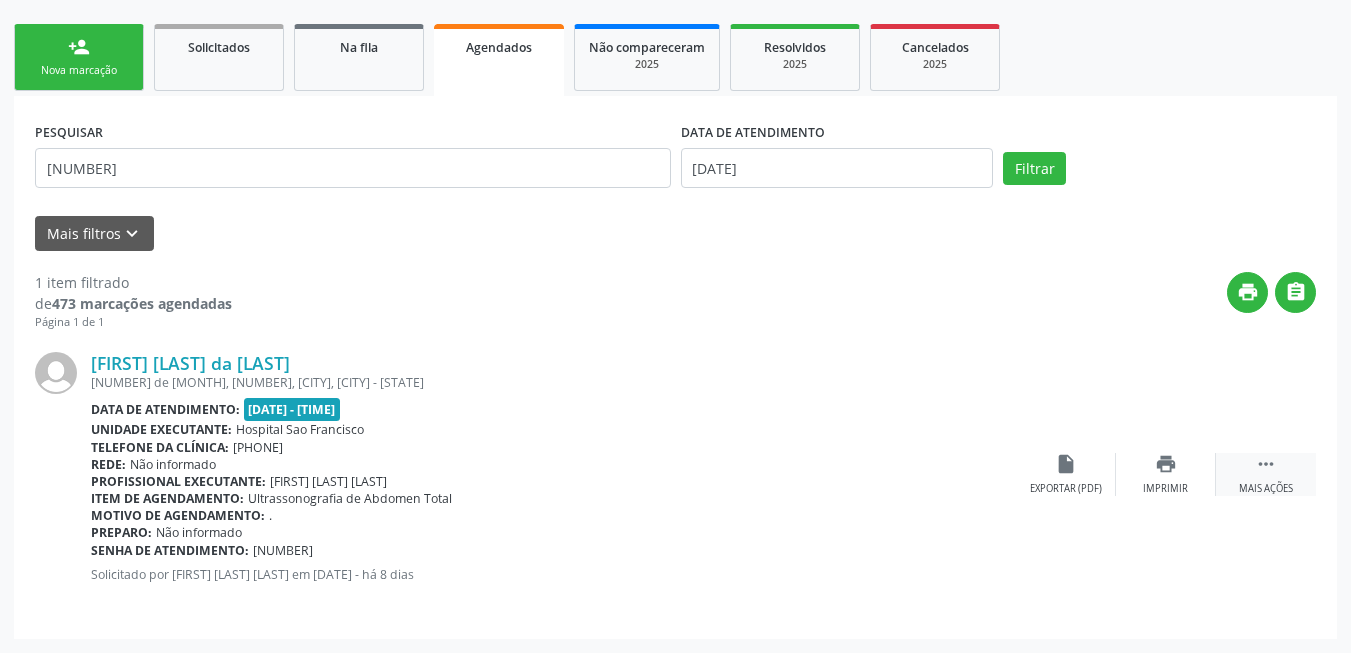 click on "
Mais ações" at bounding box center [1266, 474] 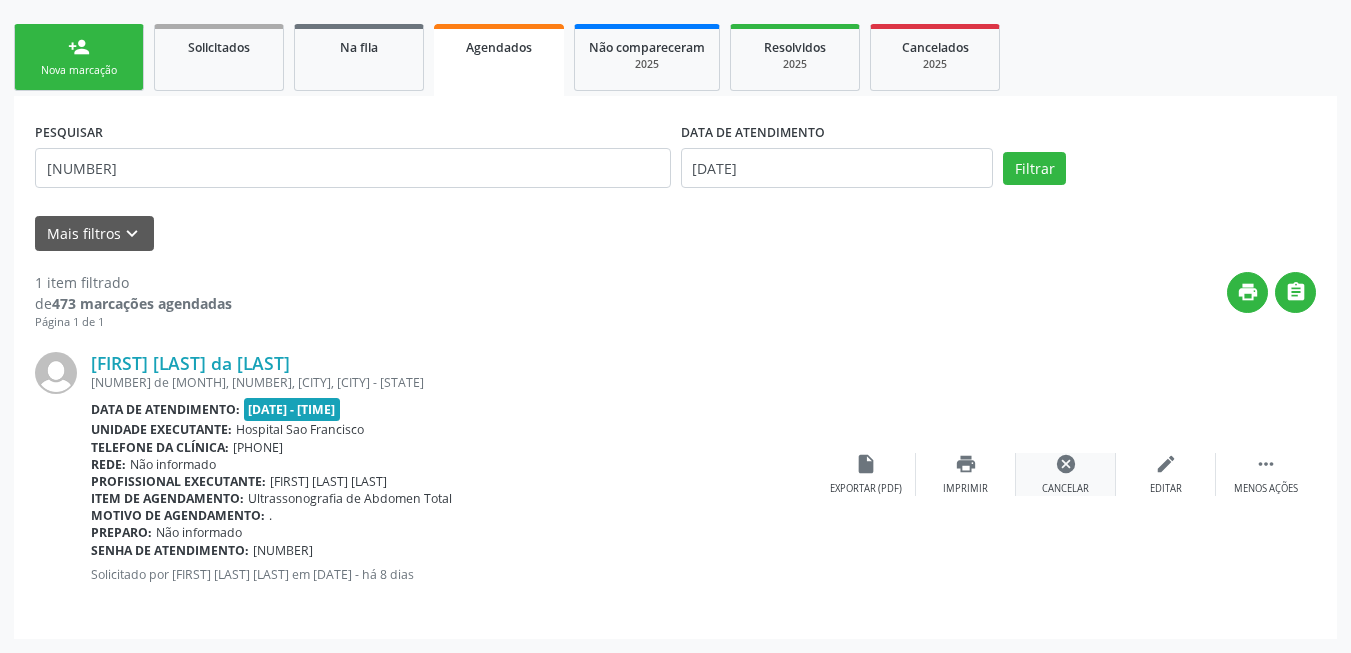 click on "cancel
Cancelar" at bounding box center [1066, 474] 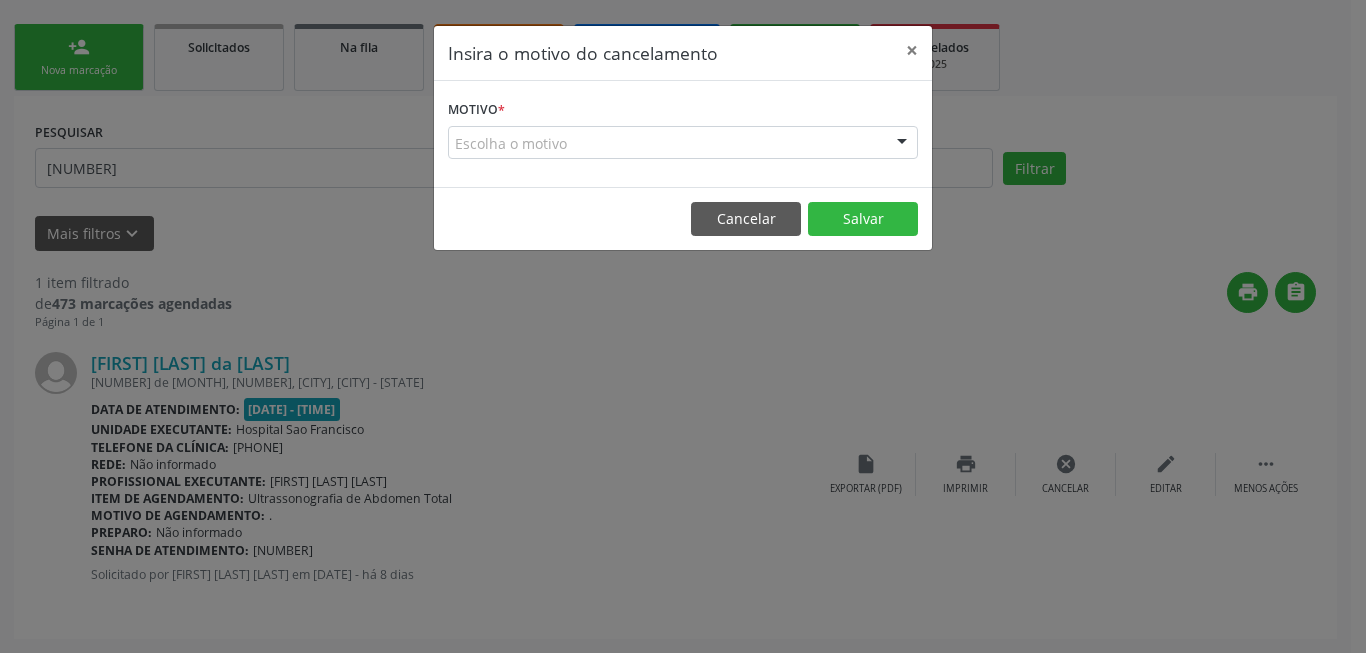 click on "Escolha o motivo" at bounding box center (683, 143) 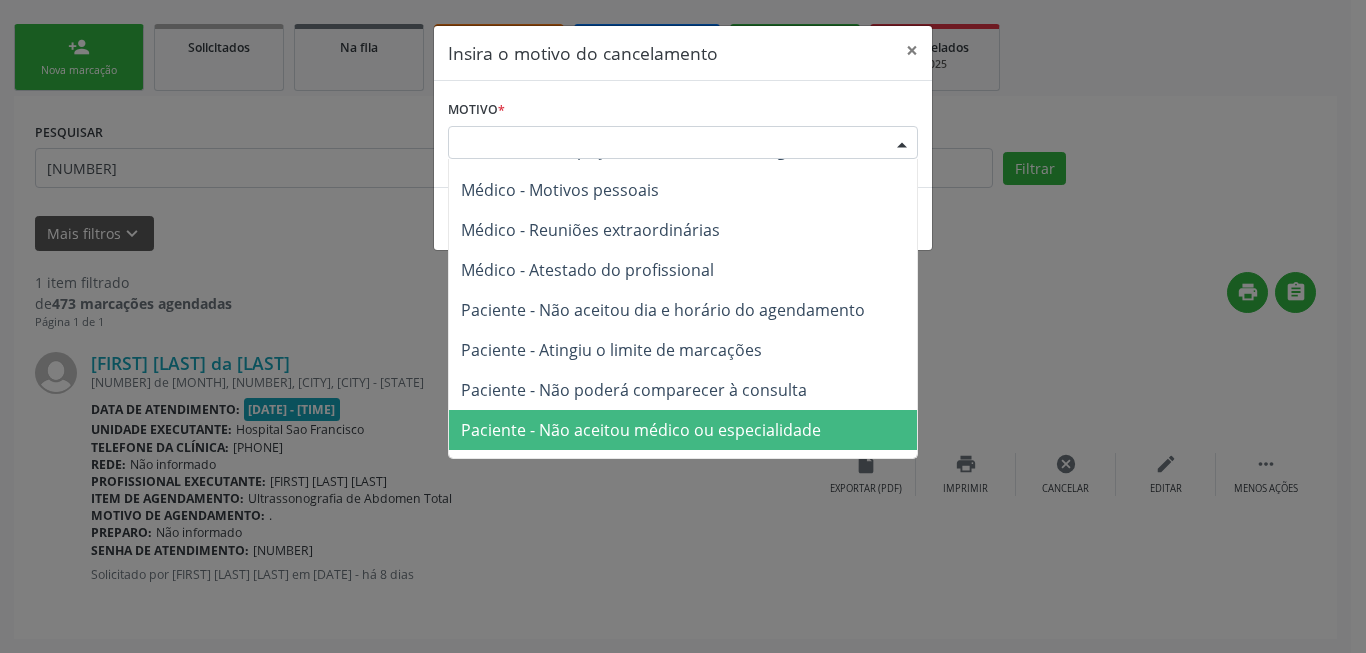 scroll, scrollTop: 101, scrollLeft: 0, axis: vertical 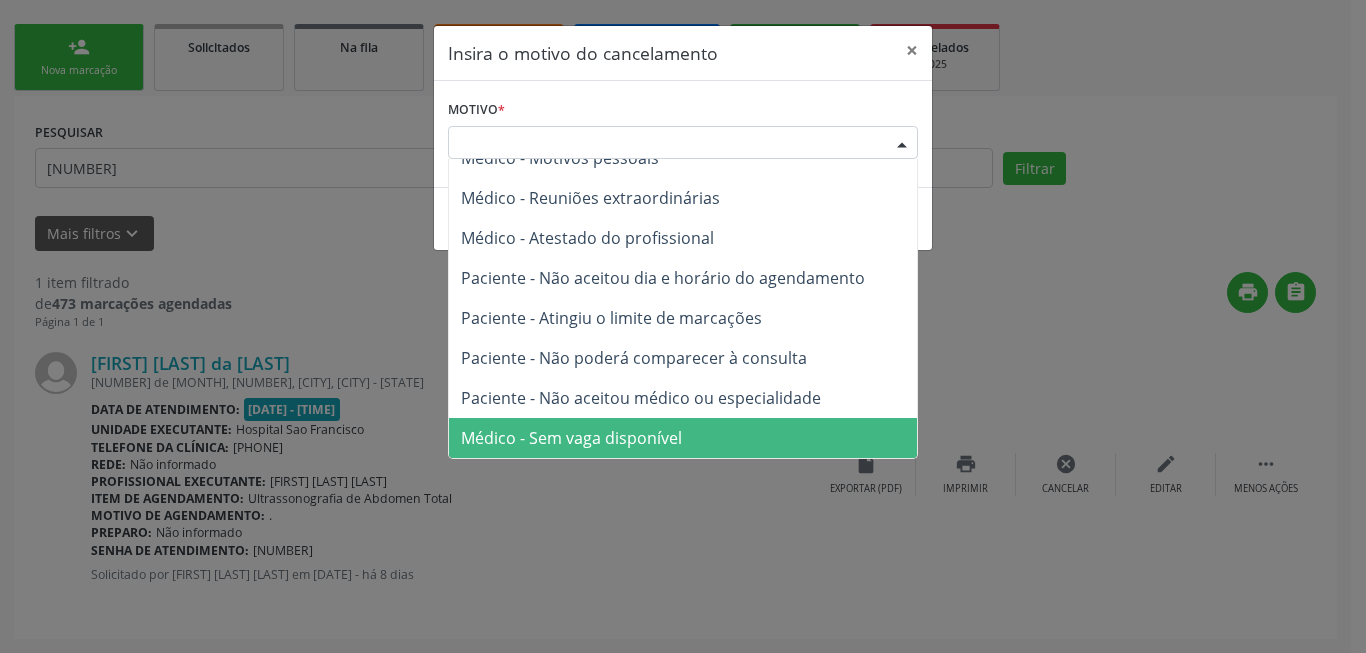 click on "Médico - Sem vaga disponível" at bounding box center (683, 438) 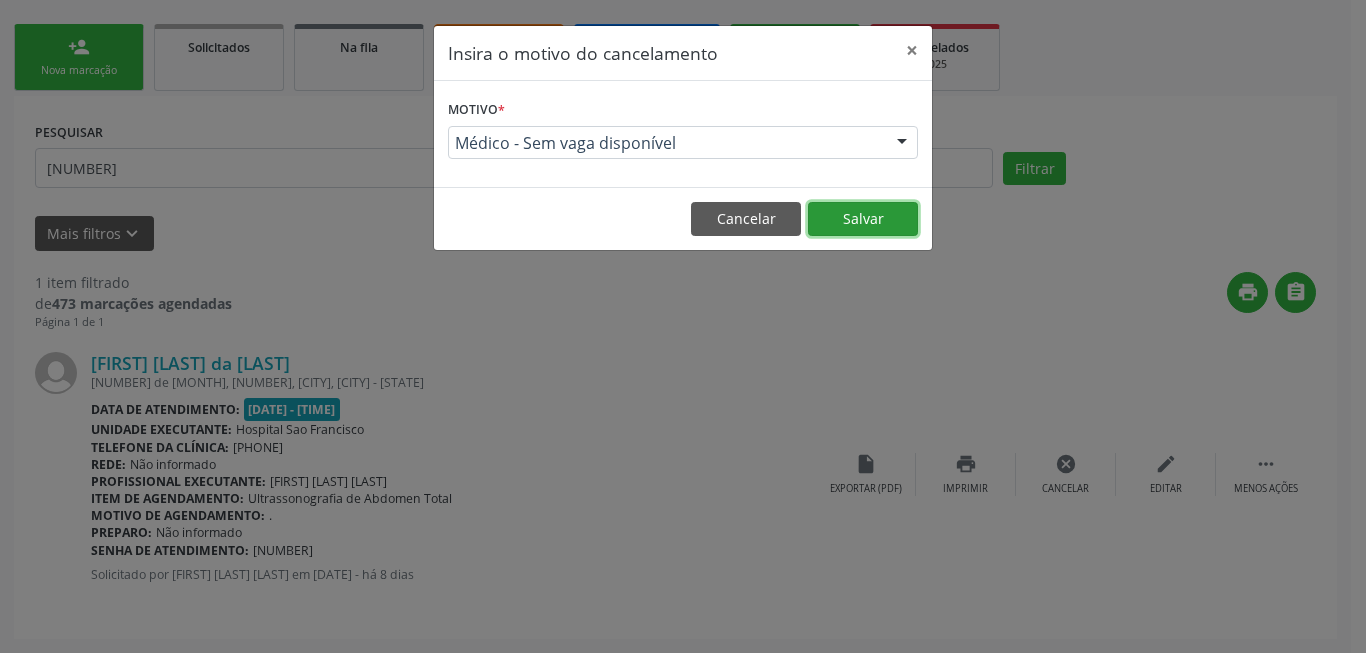 click on "Salvar" at bounding box center [863, 219] 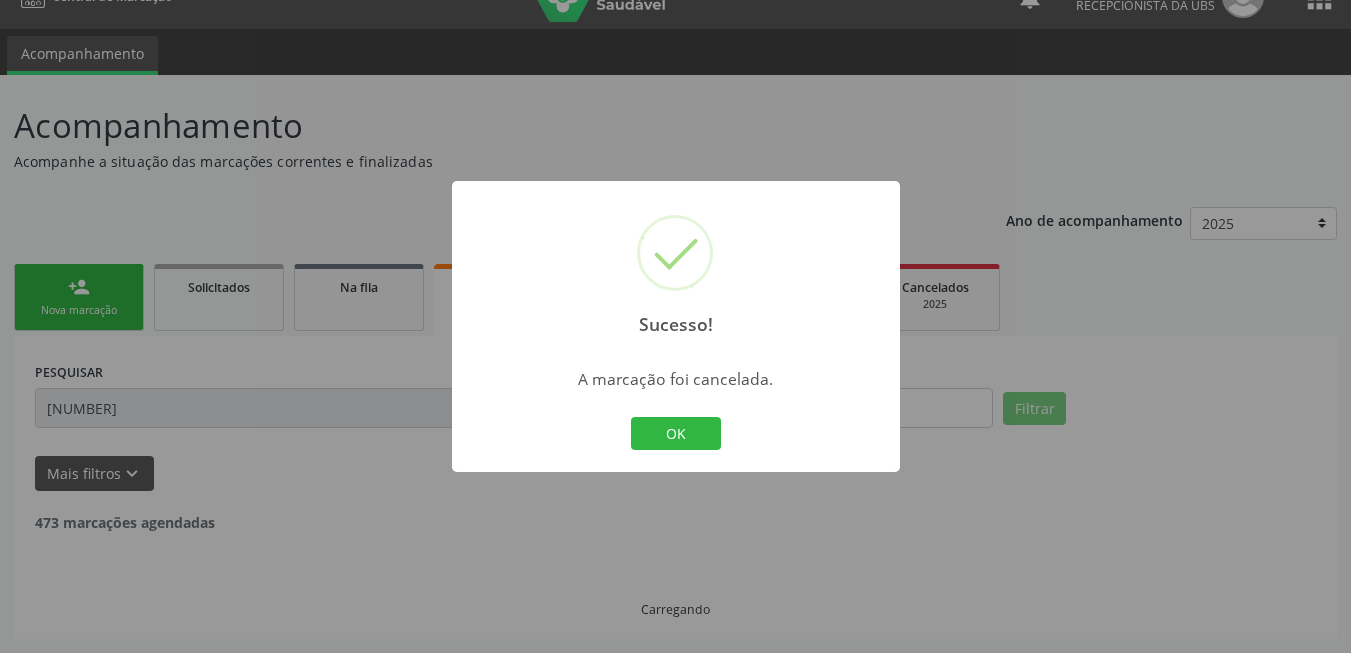 scroll, scrollTop: 0, scrollLeft: 0, axis: both 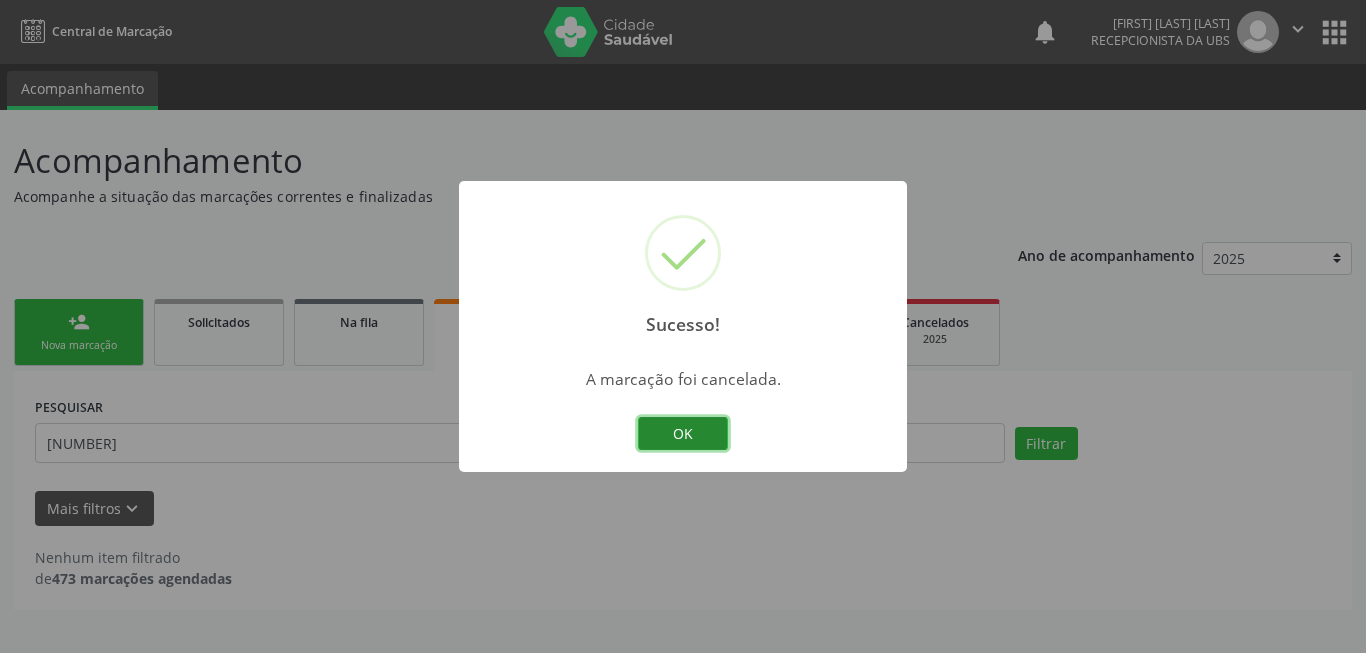click on "OK" at bounding box center [683, 434] 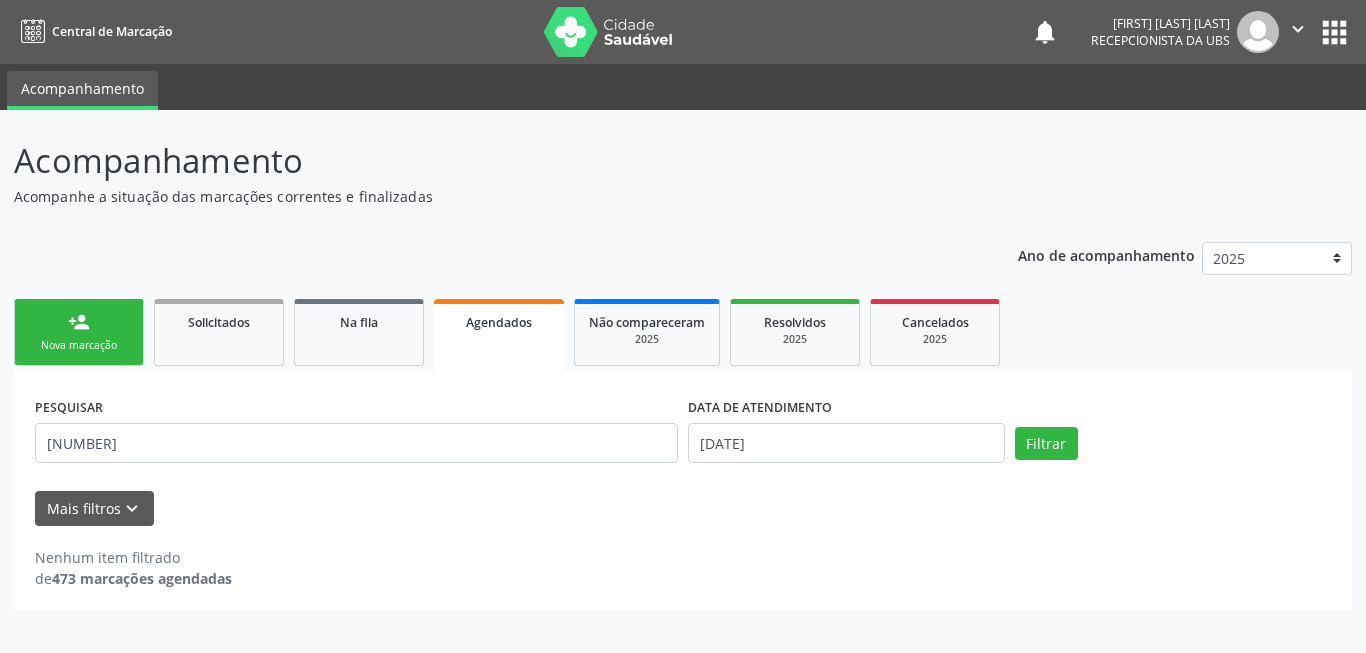 click on "person_add" at bounding box center (79, 322) 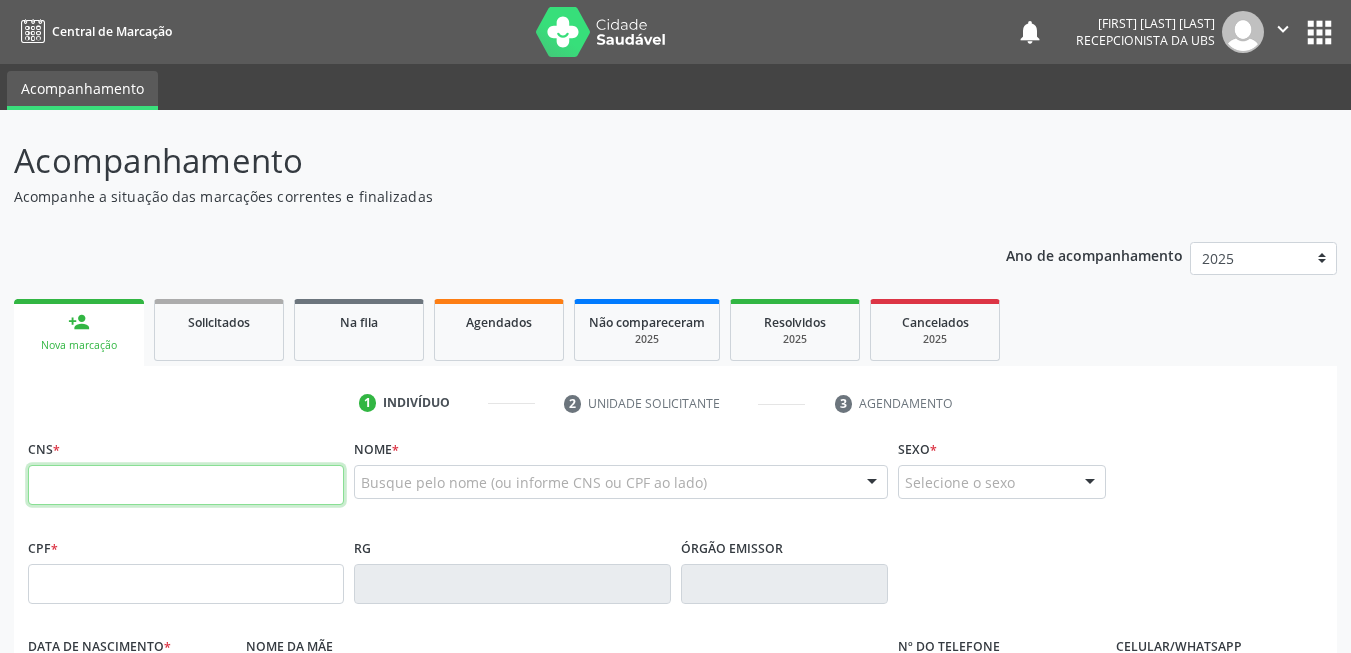 drag, startPoint x: 319, startPoint y: 481, endPoint x: 336, endPoint y: 473, distance: 18.788294 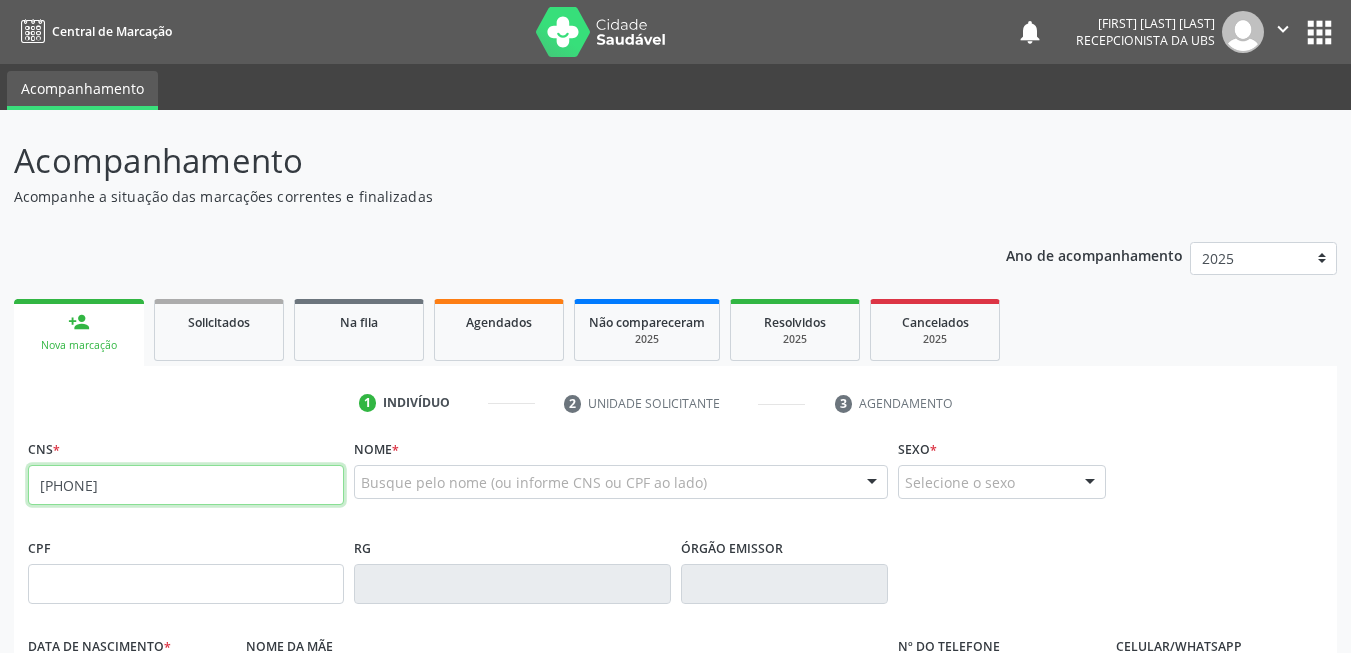 type on "[PHONE]" 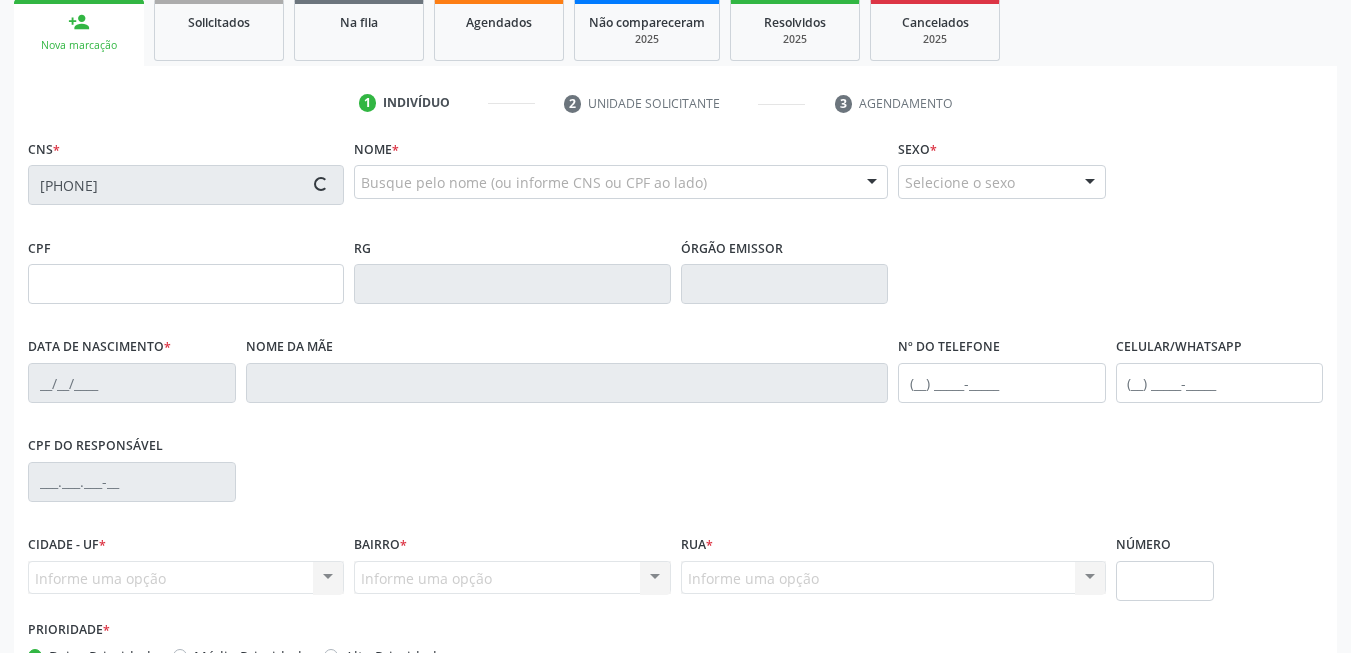 type on "[CPF]" 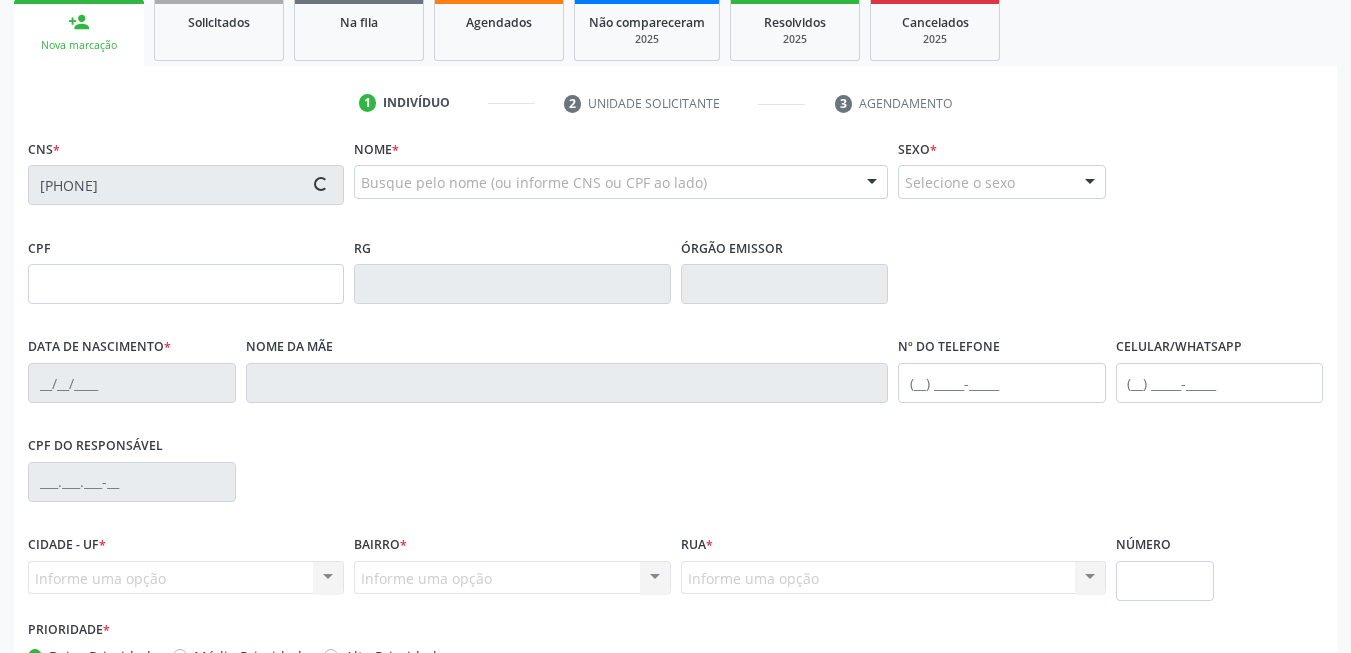 type on "[DATE]" 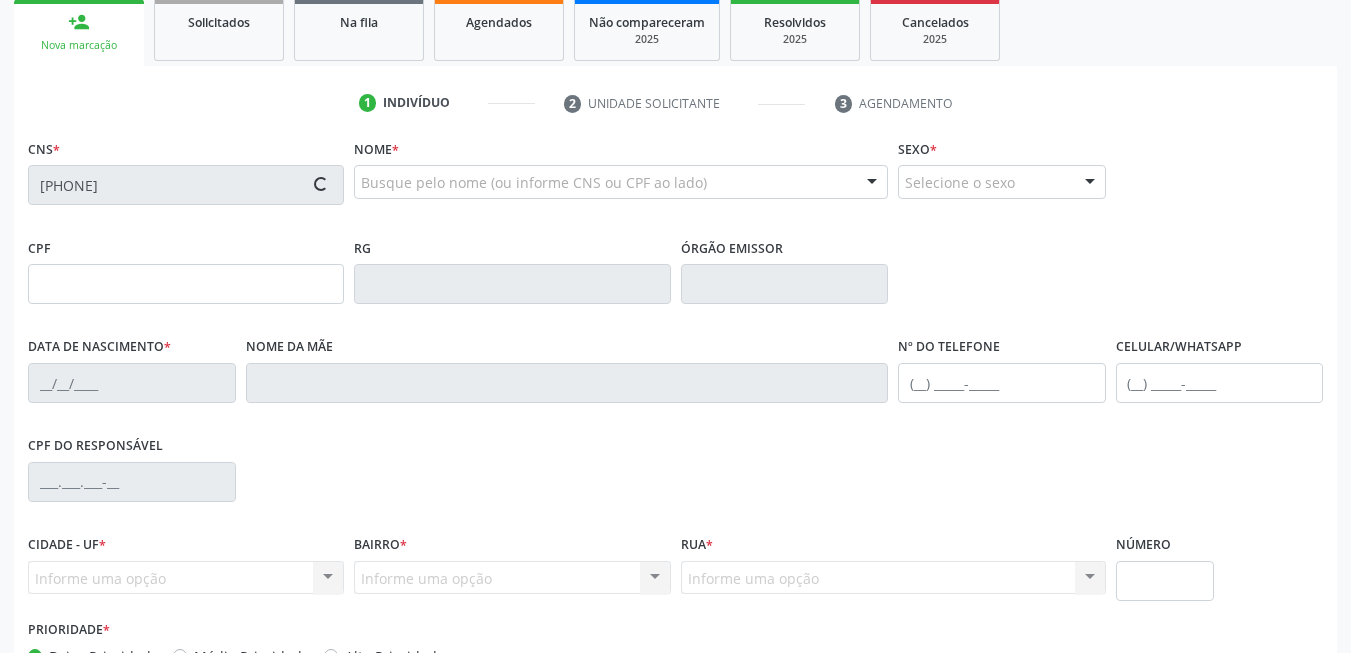 type on "[FIRST] [LAST]" 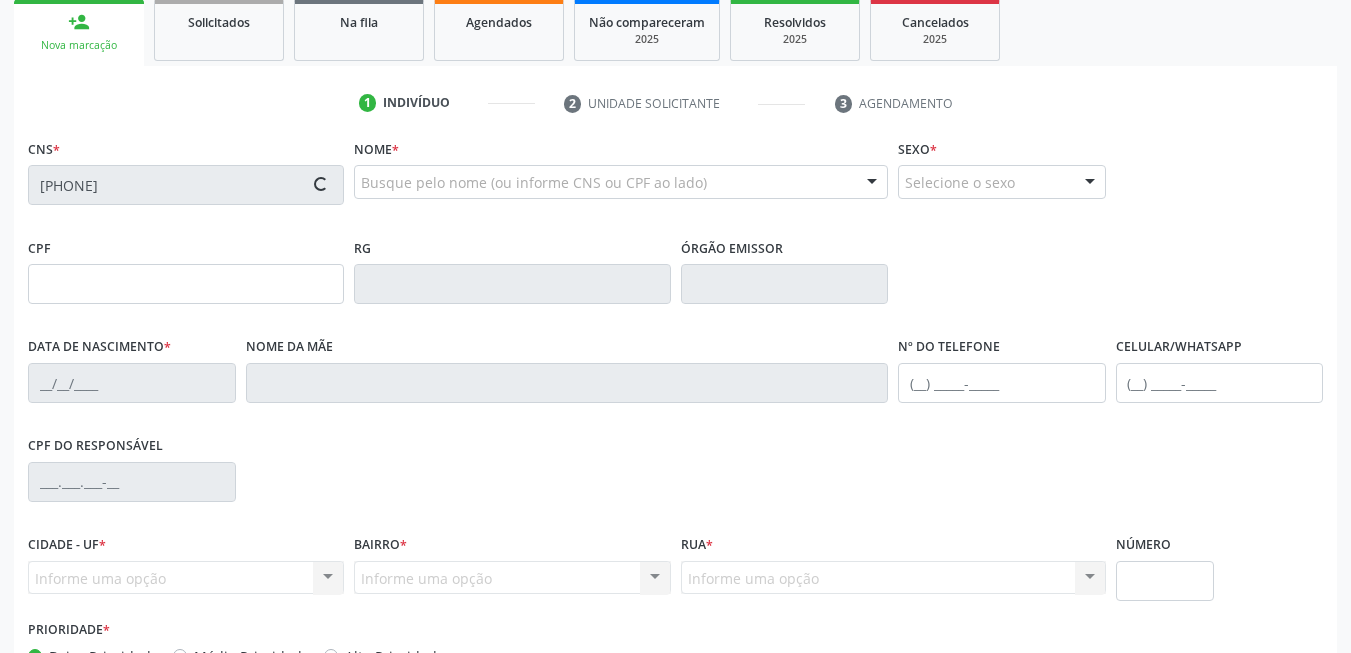 type on "[PHONE]" 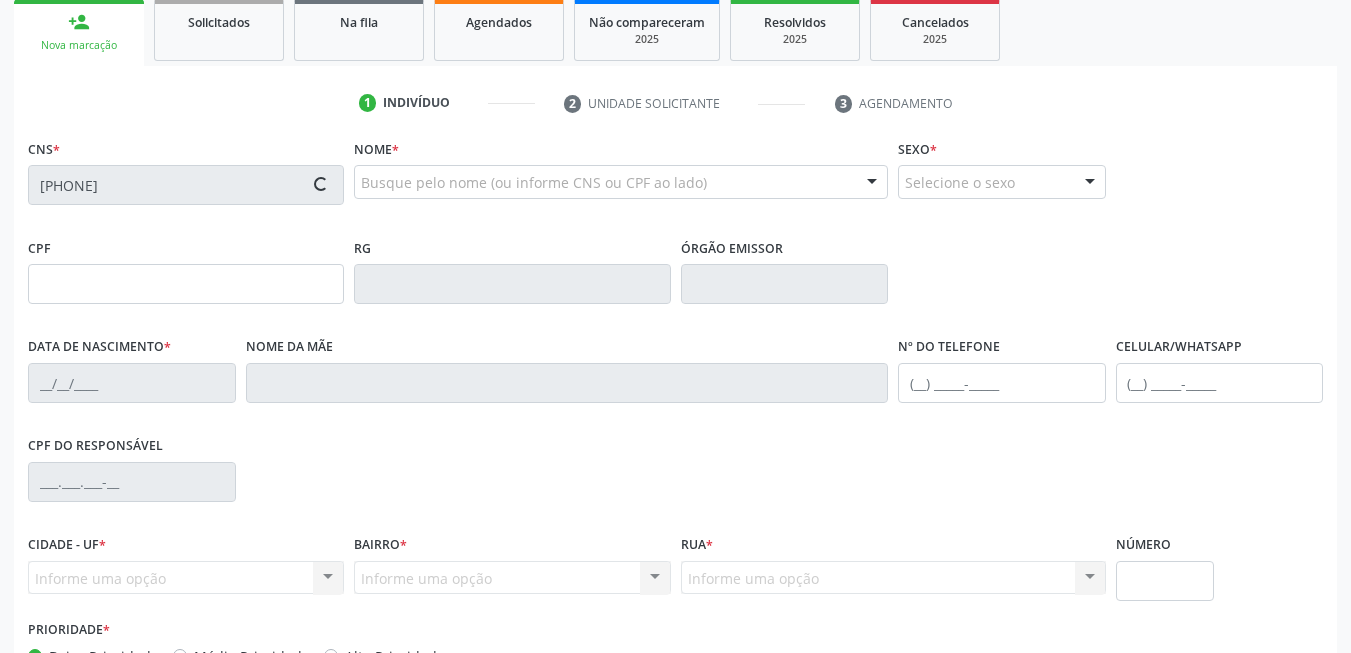 type on "[PHONE]" 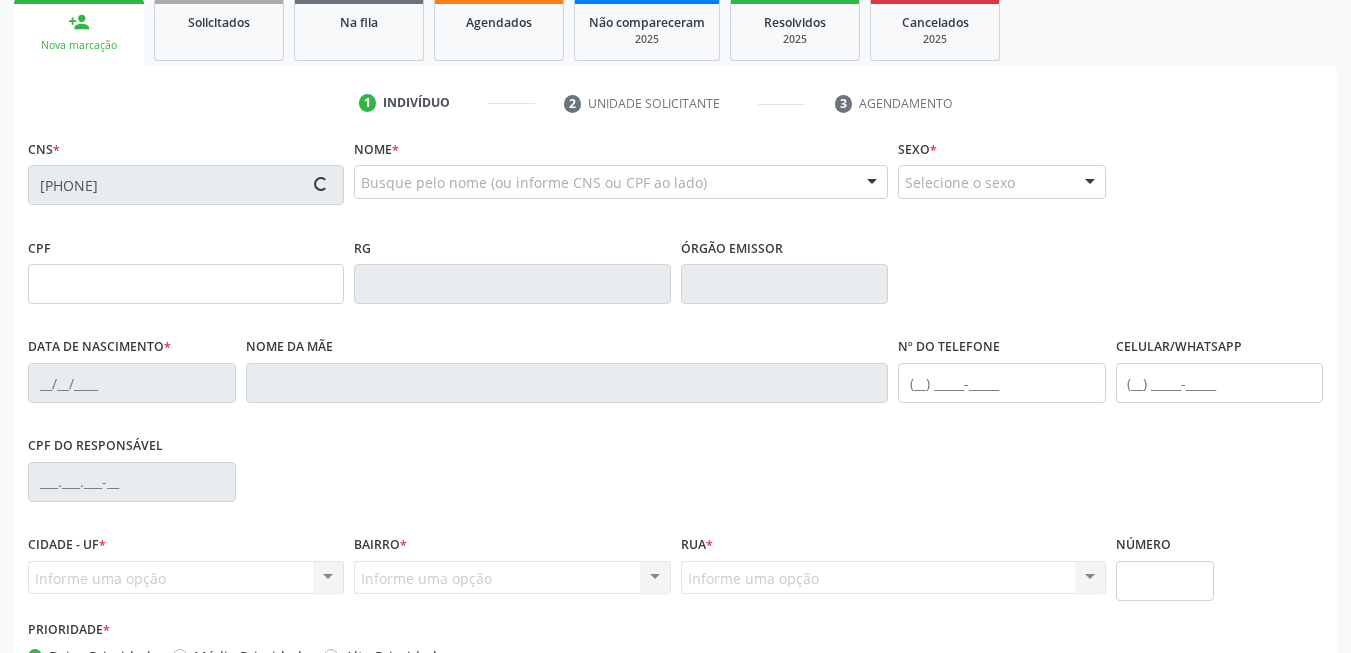 type on "2771" 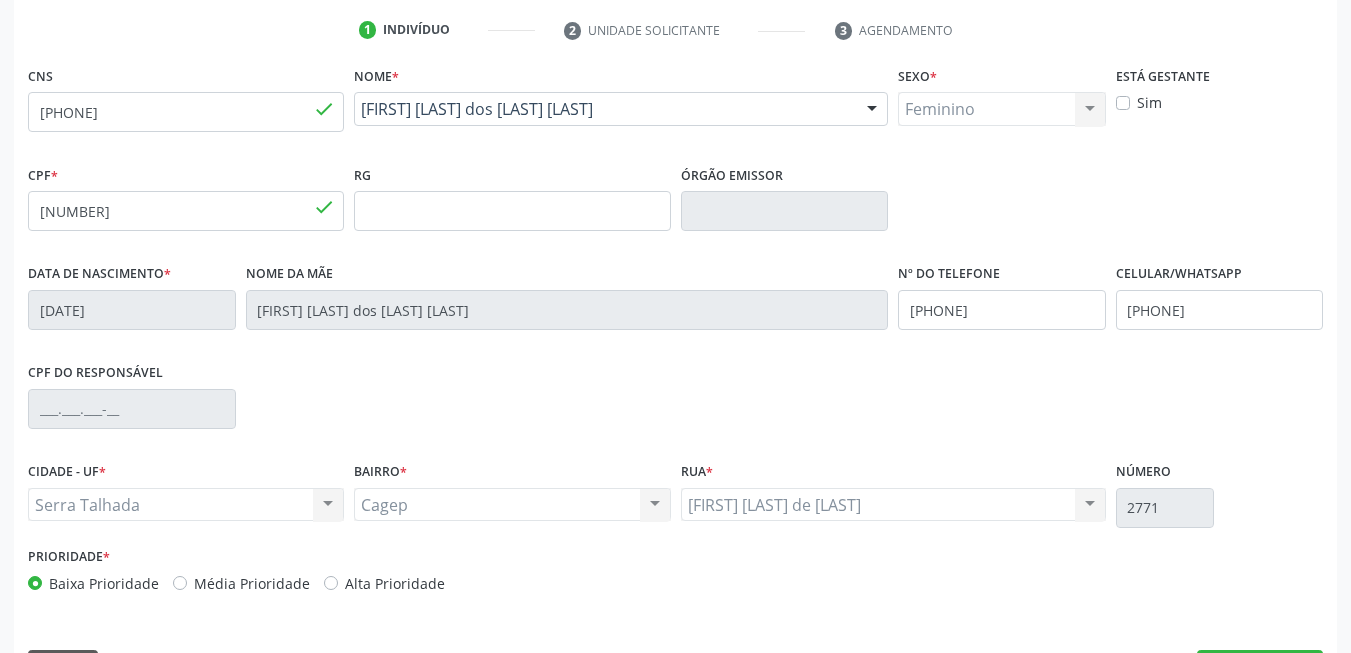 scroll, scrollTop: 431, scrollLeft: 0, axis: vertical 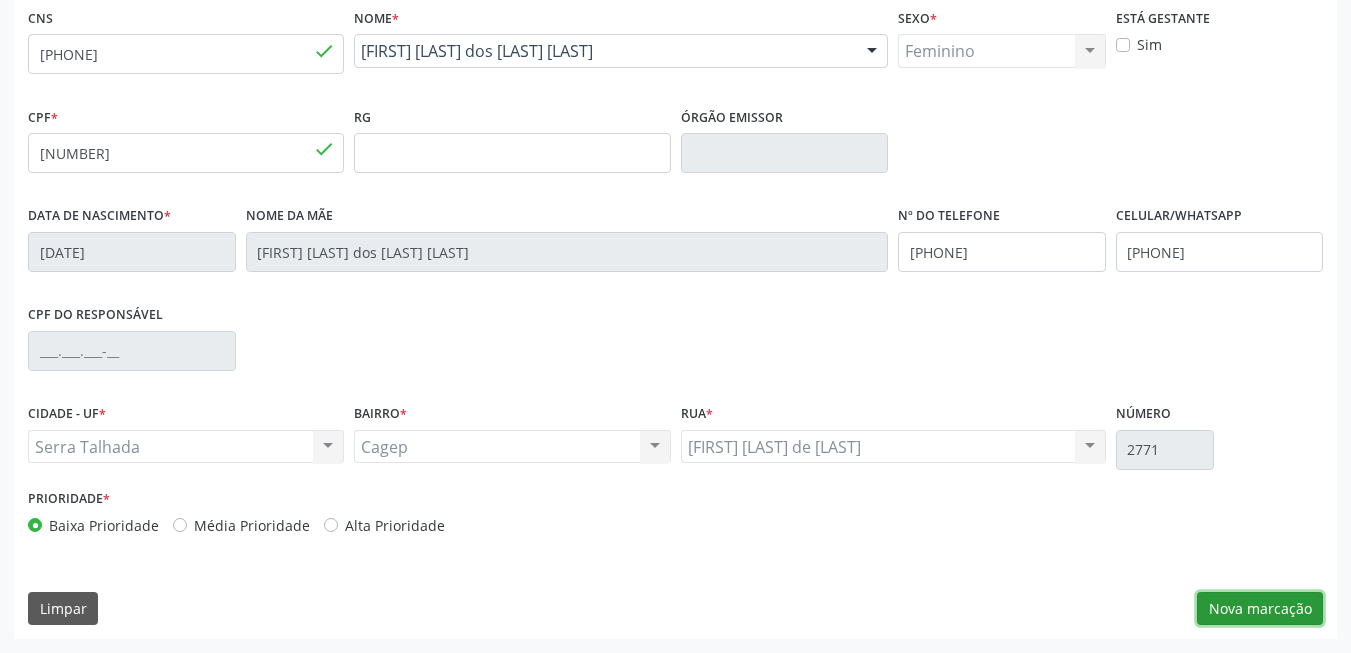 click on "Nova marcação" at bounding box center (1260, 609) 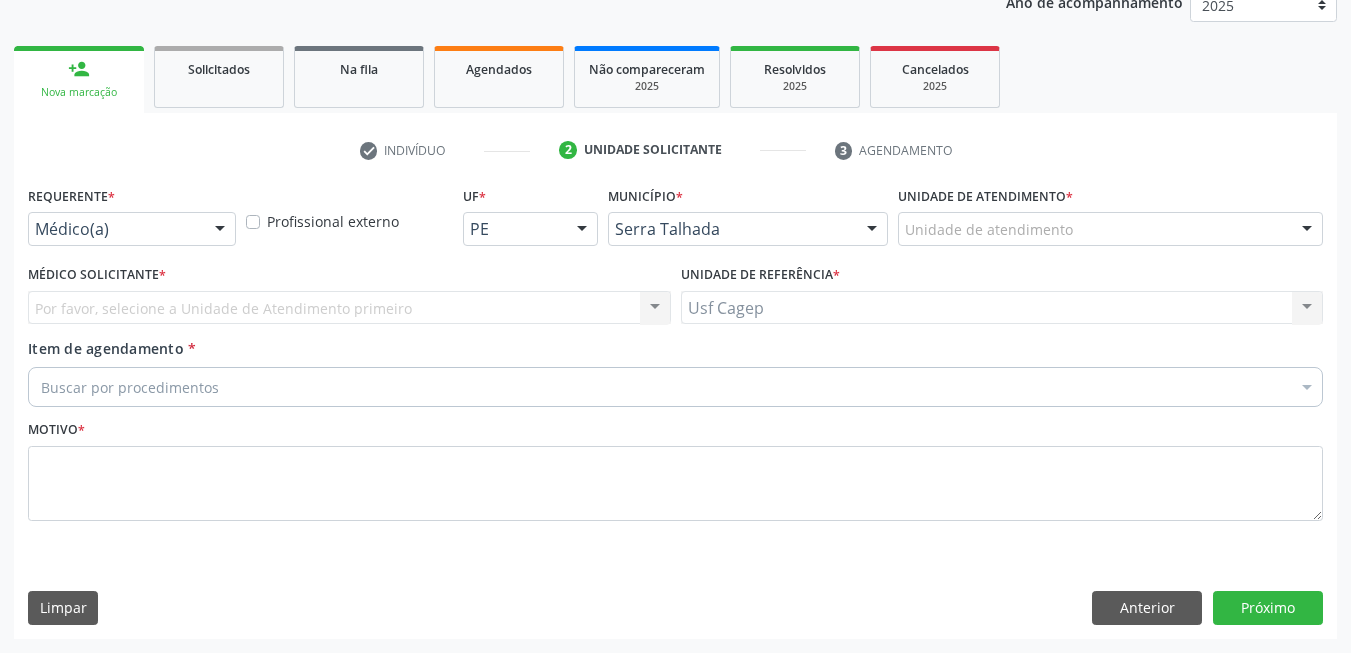 scroll, scrollTop: 253, scrollLeft: 0, axis: vertical 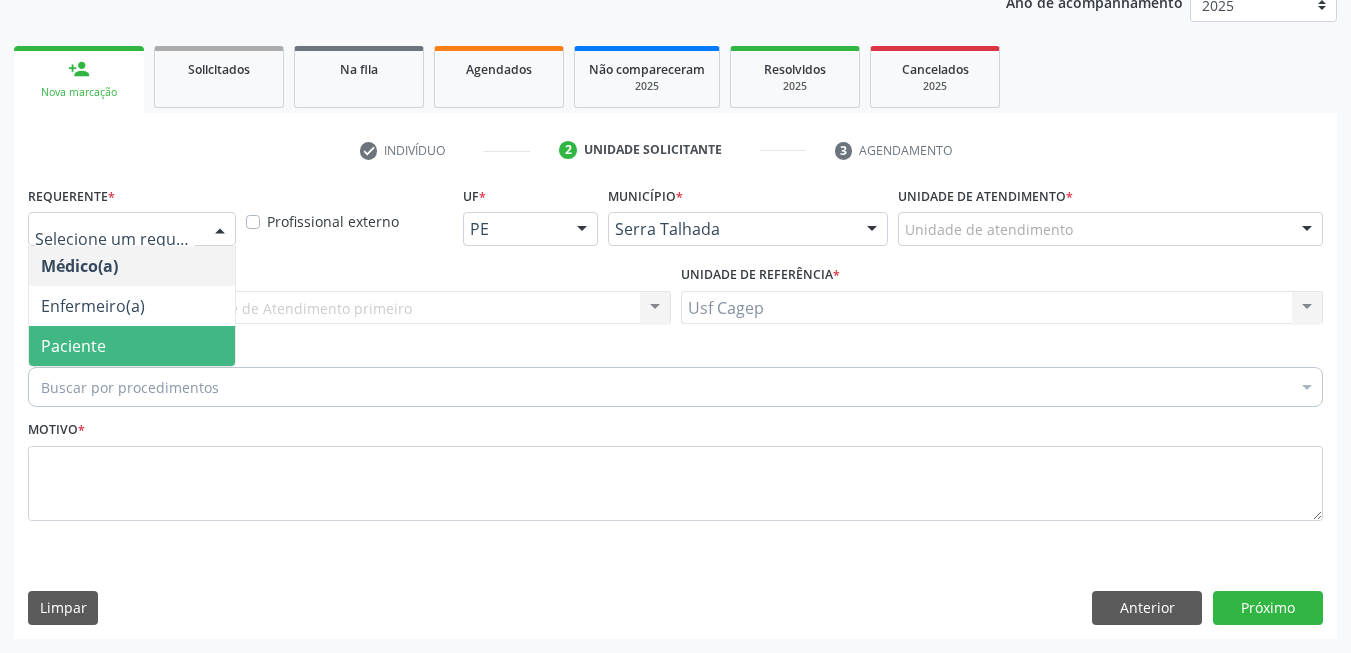 click on "Paciente" at bounding box center [132, 346] 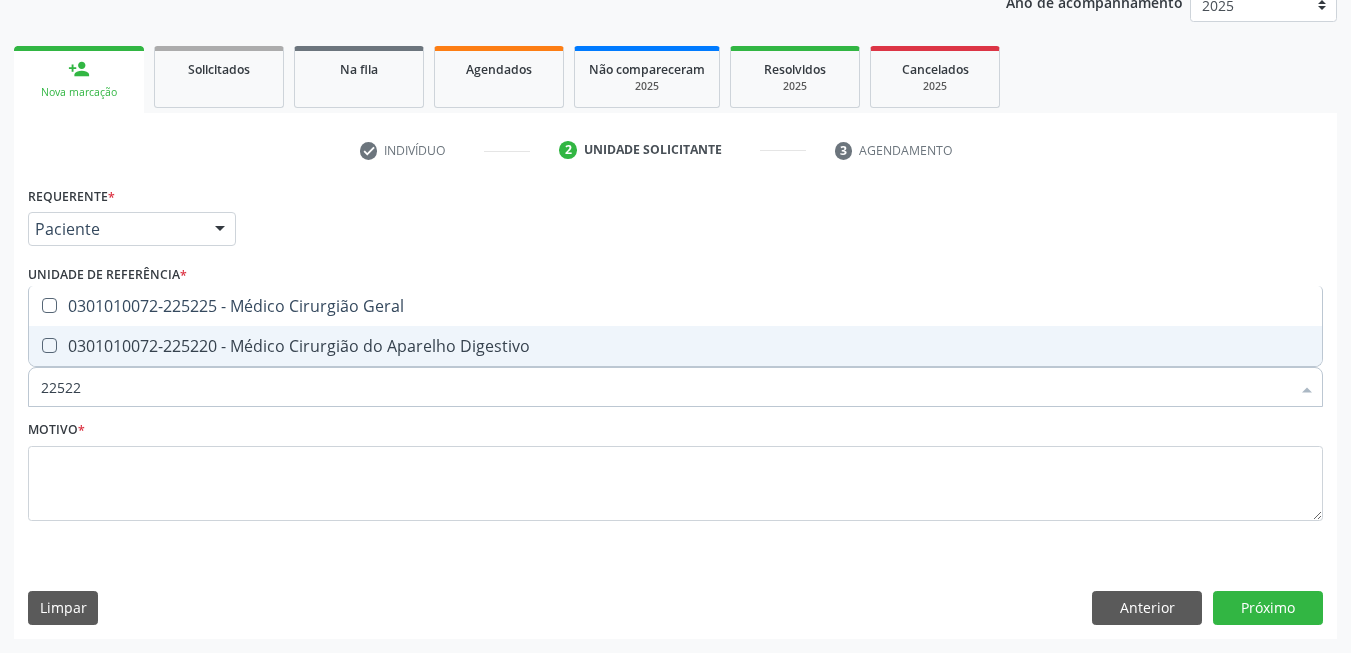 type on "225225" 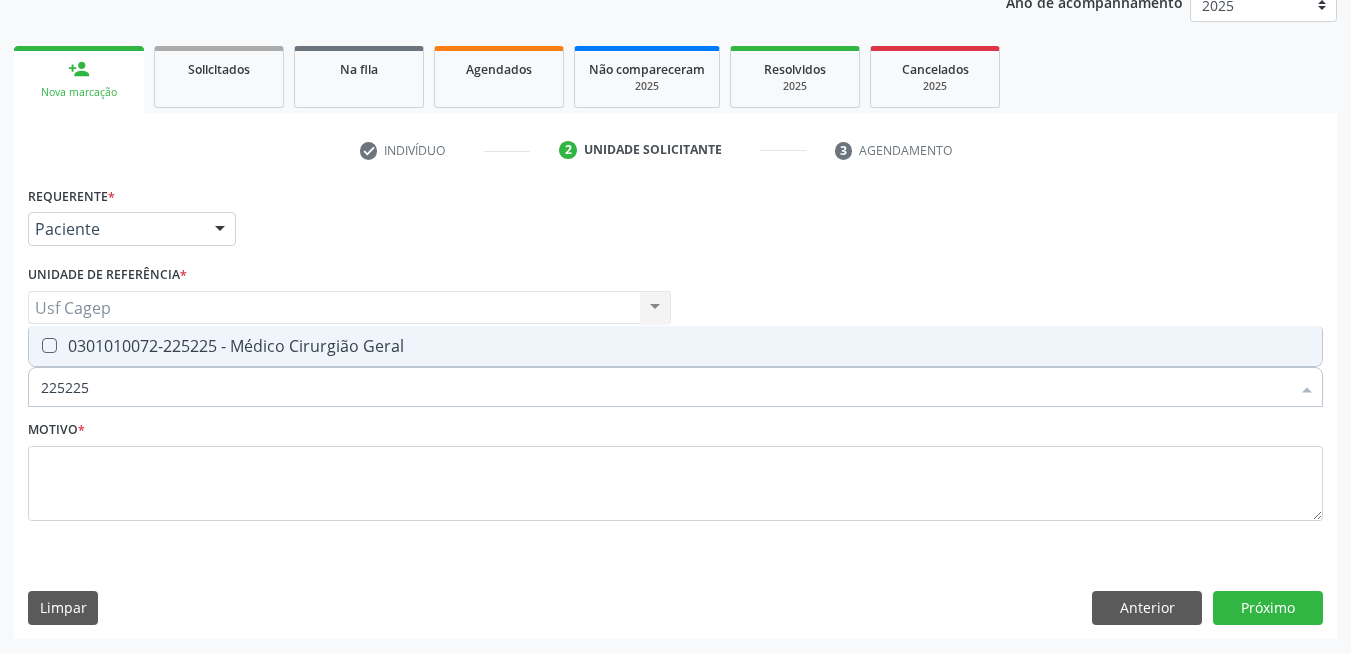 click on "0301010072-225225 - Médico Cirurgião Geral" at bounding box center [675, 346] 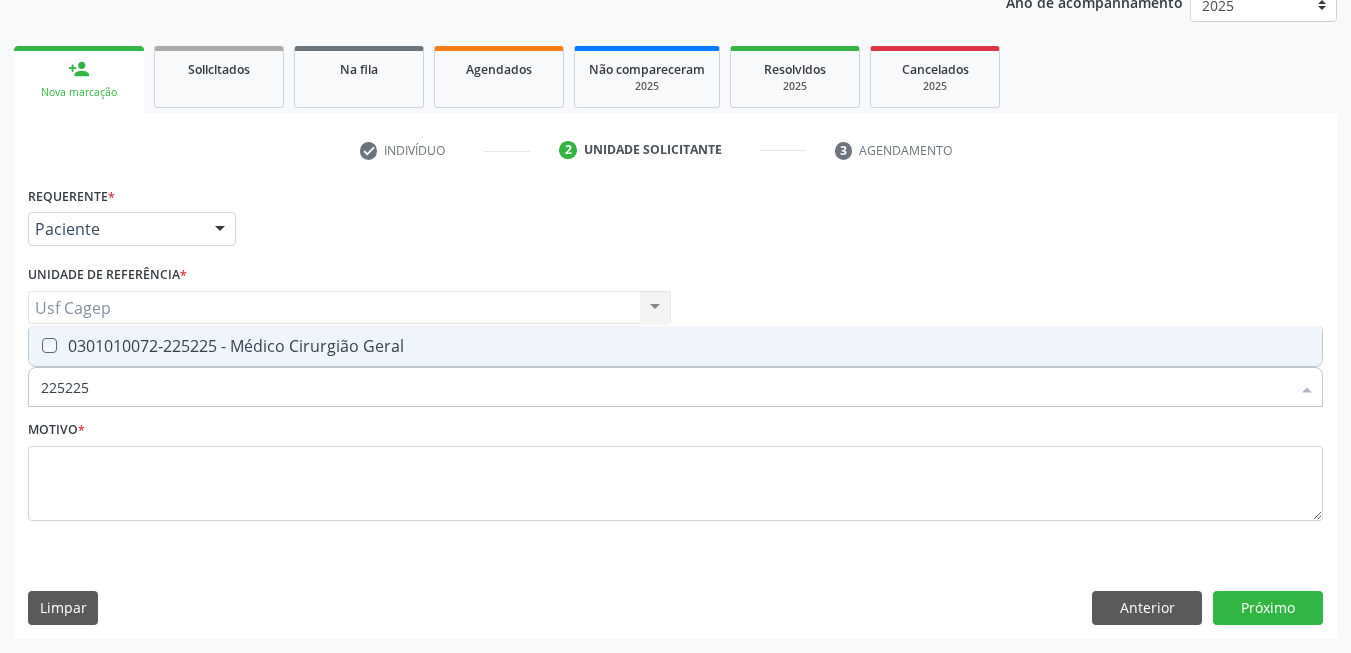 checkbox on "true" 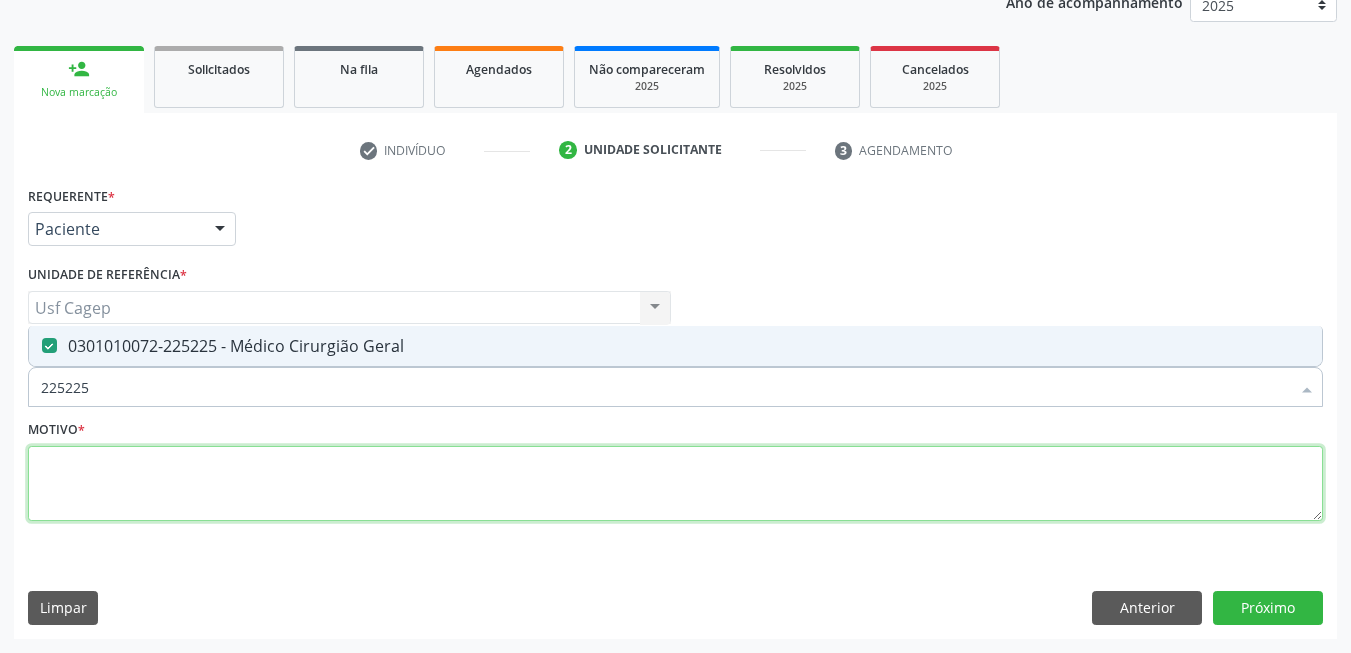drag, startPoint x: 327, startPoint y: 465, endPoint x: 358, endPoint y: 462, distance: 31.144823 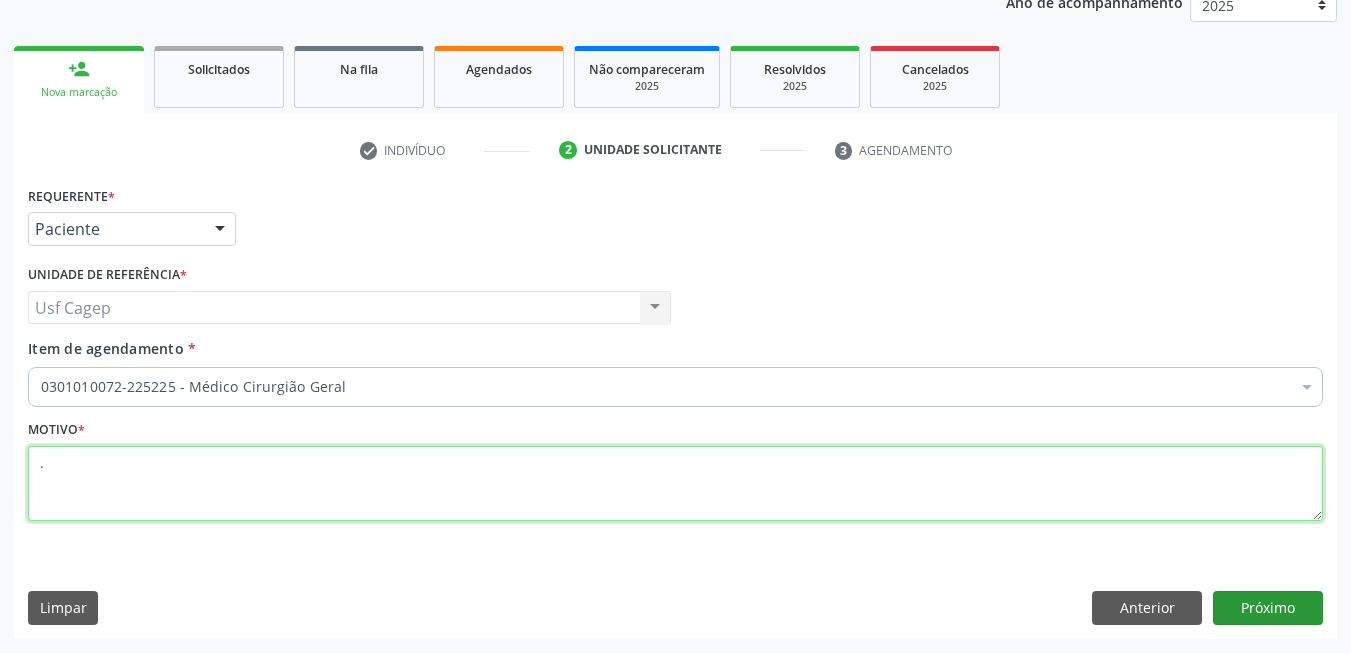 type on "." 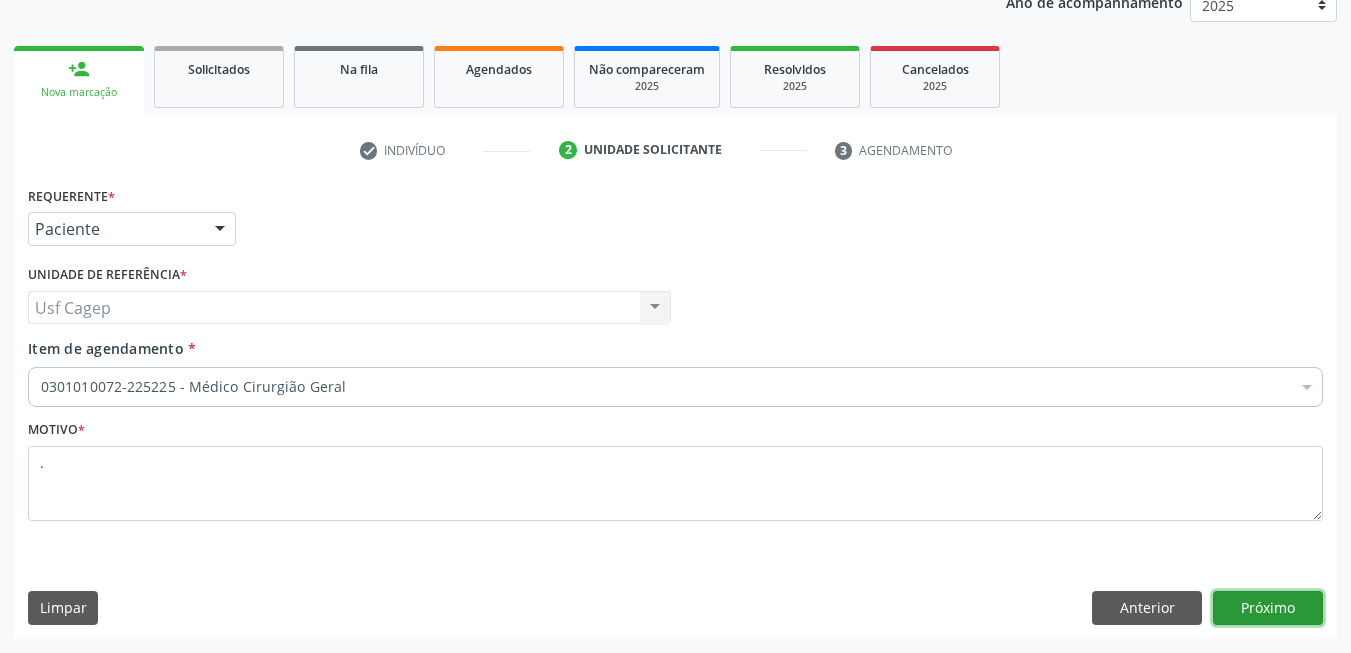 click on "Próximo" at bounding box center (1268, 608) 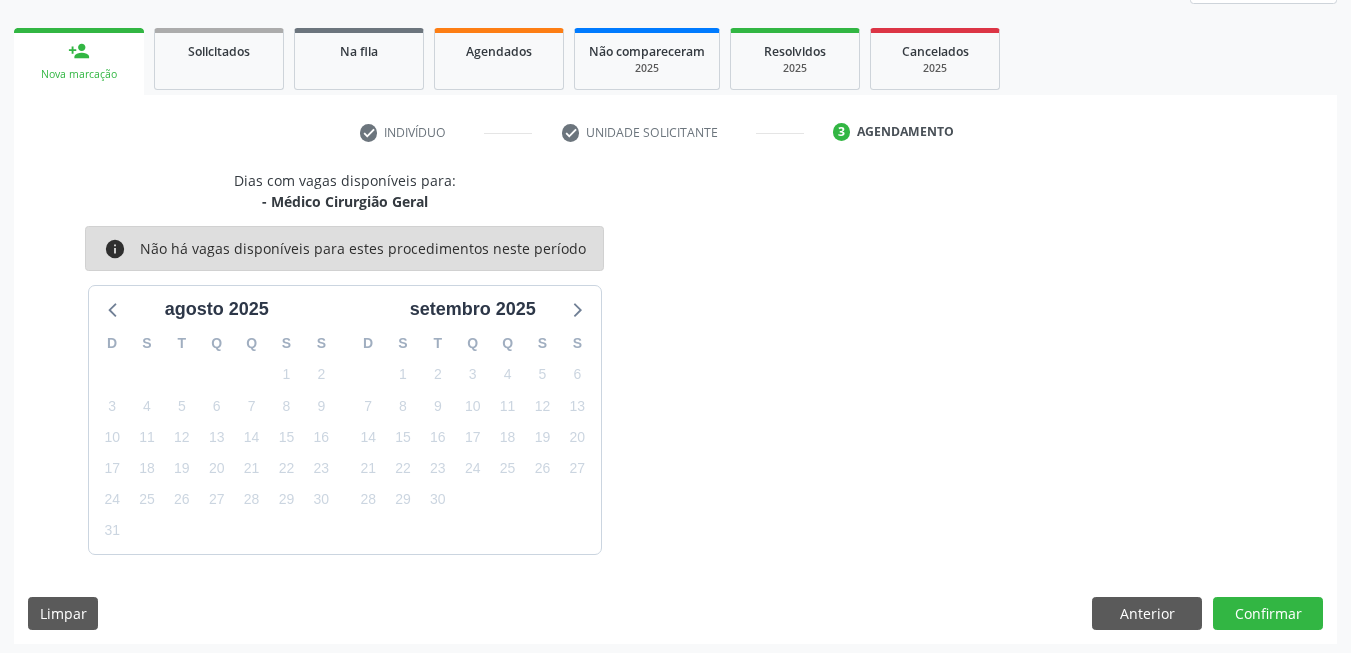 scroll, scrollTop: 276, scrollLeft: 0, axis: vertical 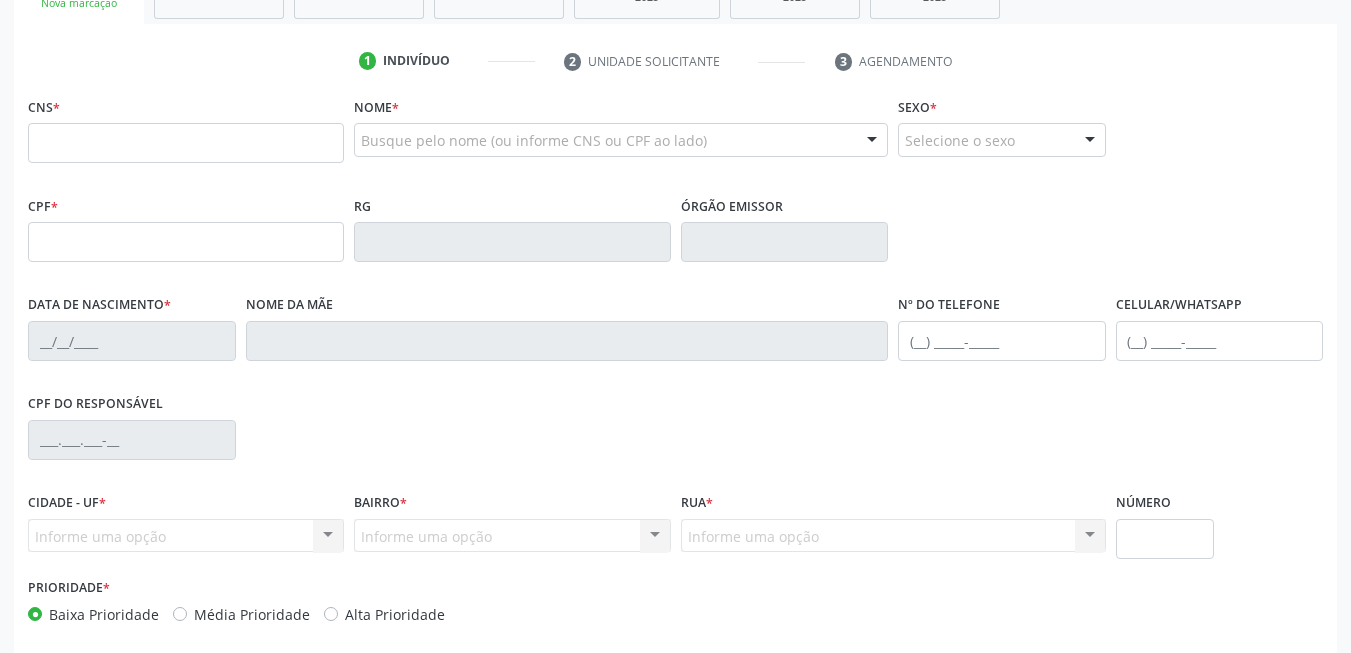 click at bounding box center [186, 143] 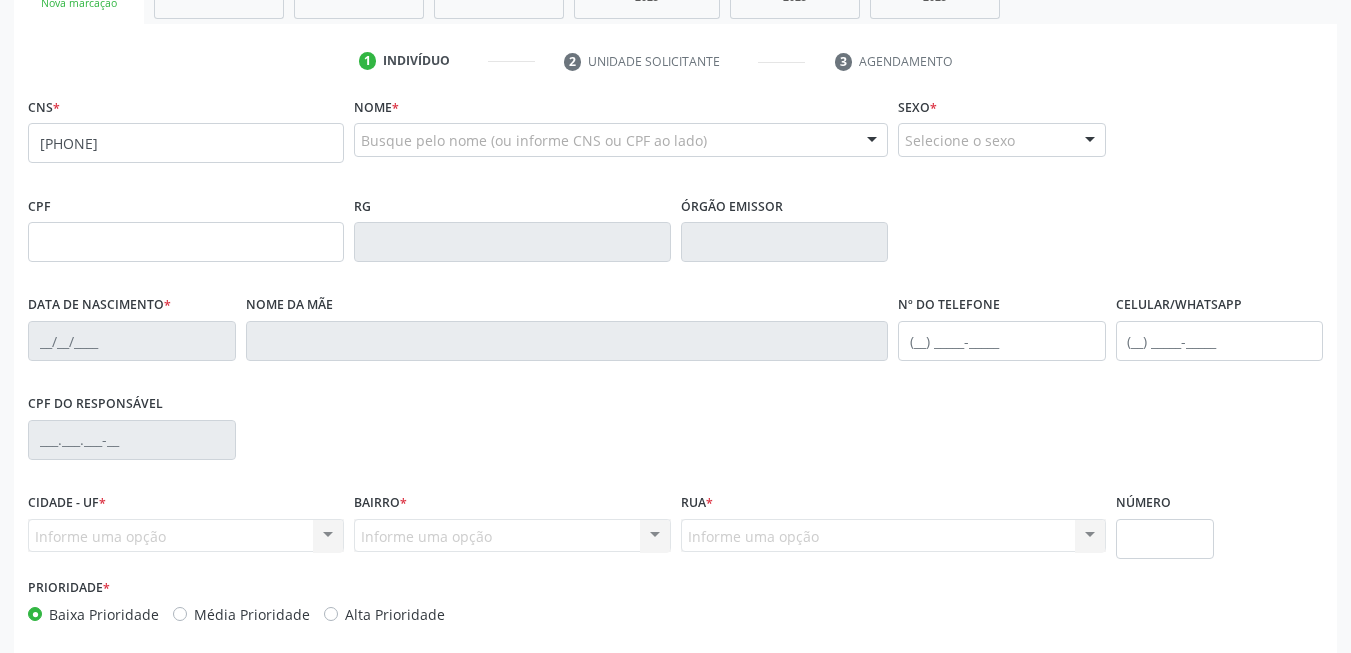 type on "[PHONE]" 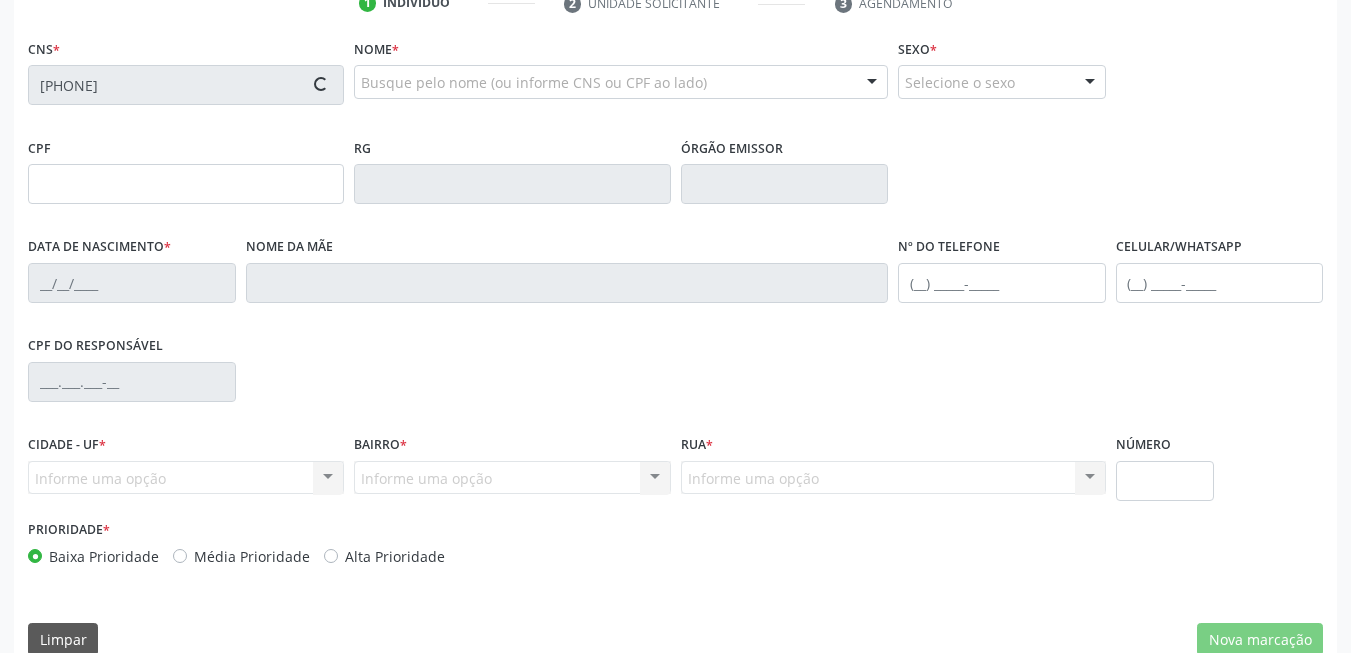 scroll, scrollTop: 431, scrollLeft: 0, axis: vertical 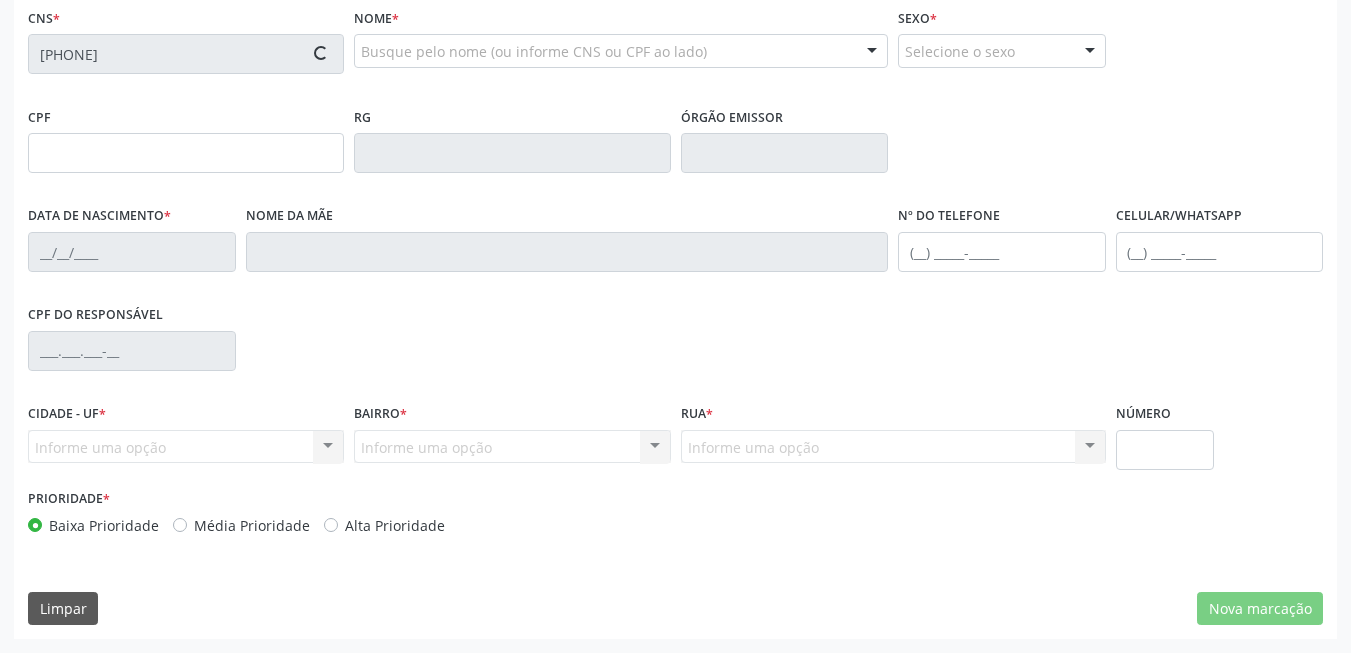 type on "[CPF]" 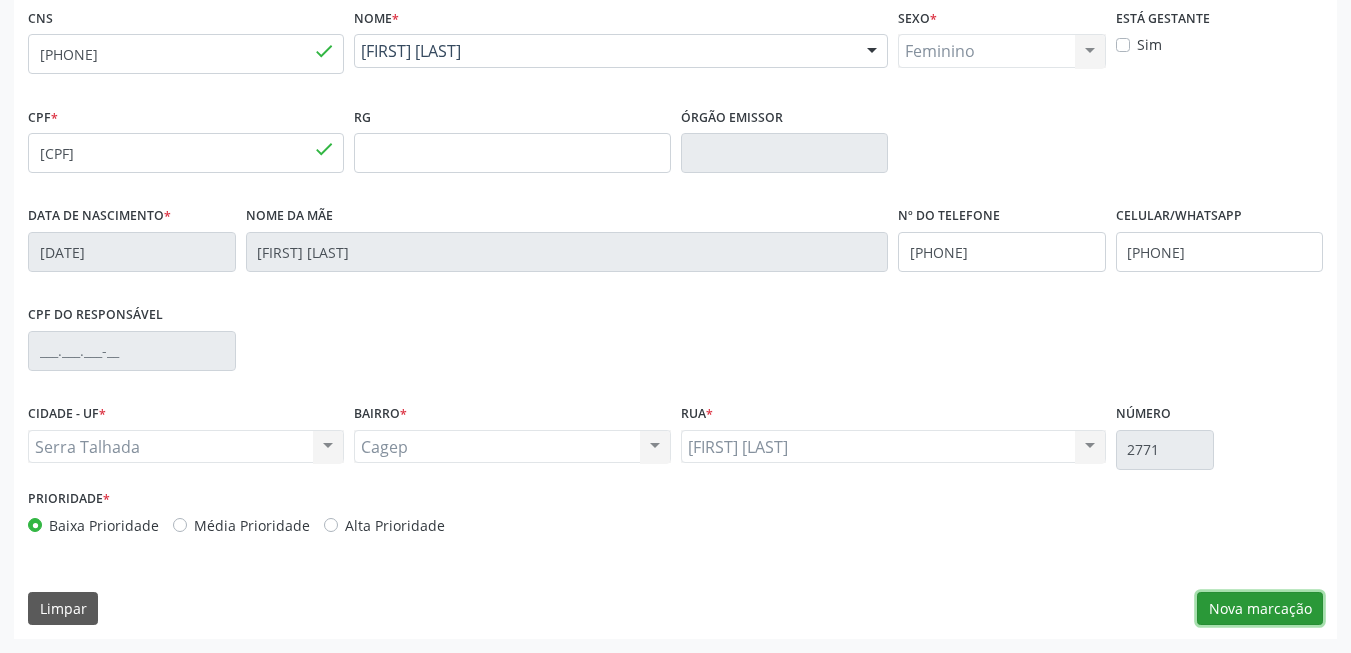 click on "Nova marcação" at bounding box center [1260, 609] 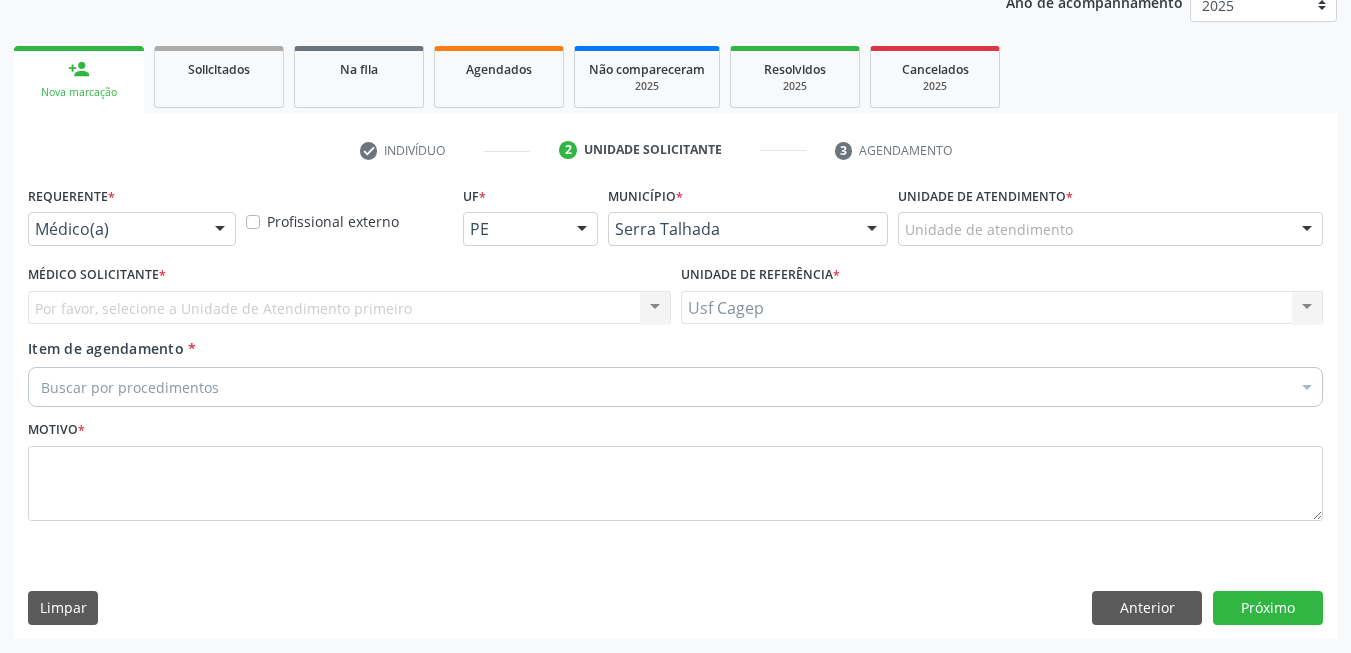 scroll, scrollTop: 253, scrollLeft: 0, axis: vertical 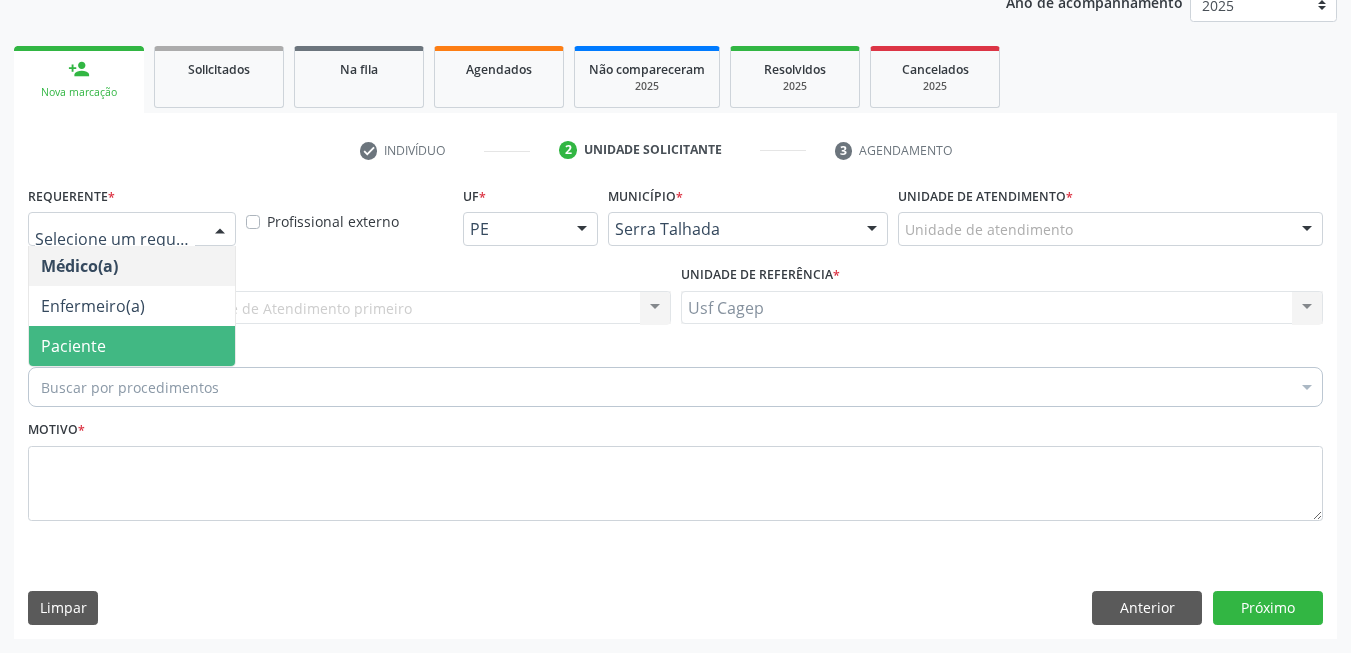 click on "Paciente" at bounding box center [132, 346] 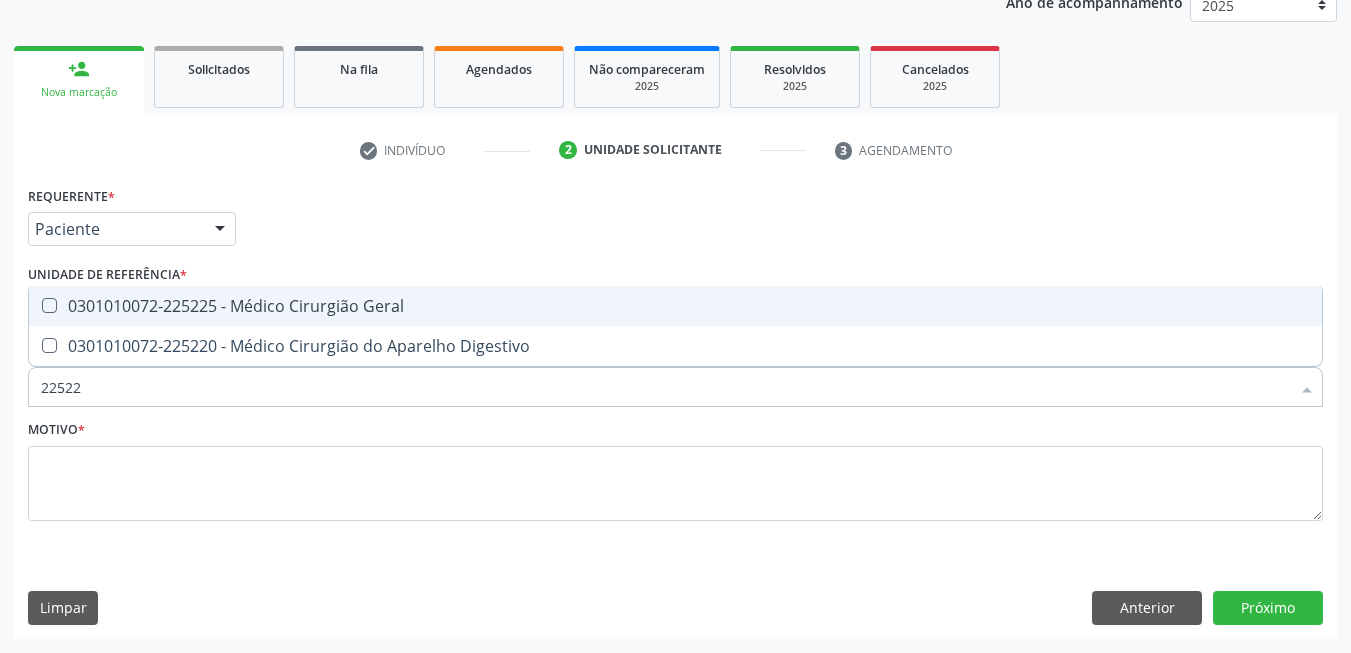 type on "225225" 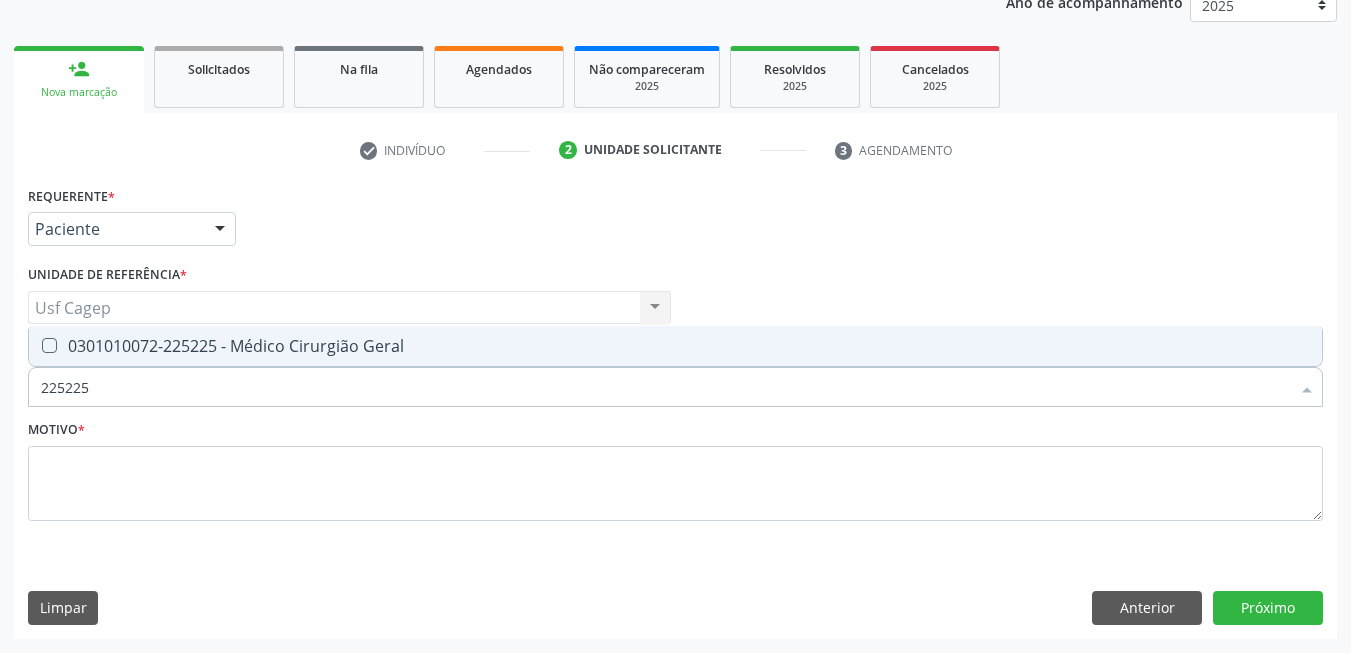 click on "0301010072-225225 - Médico Cirurgião Geral" at bounding box center [675, 346] 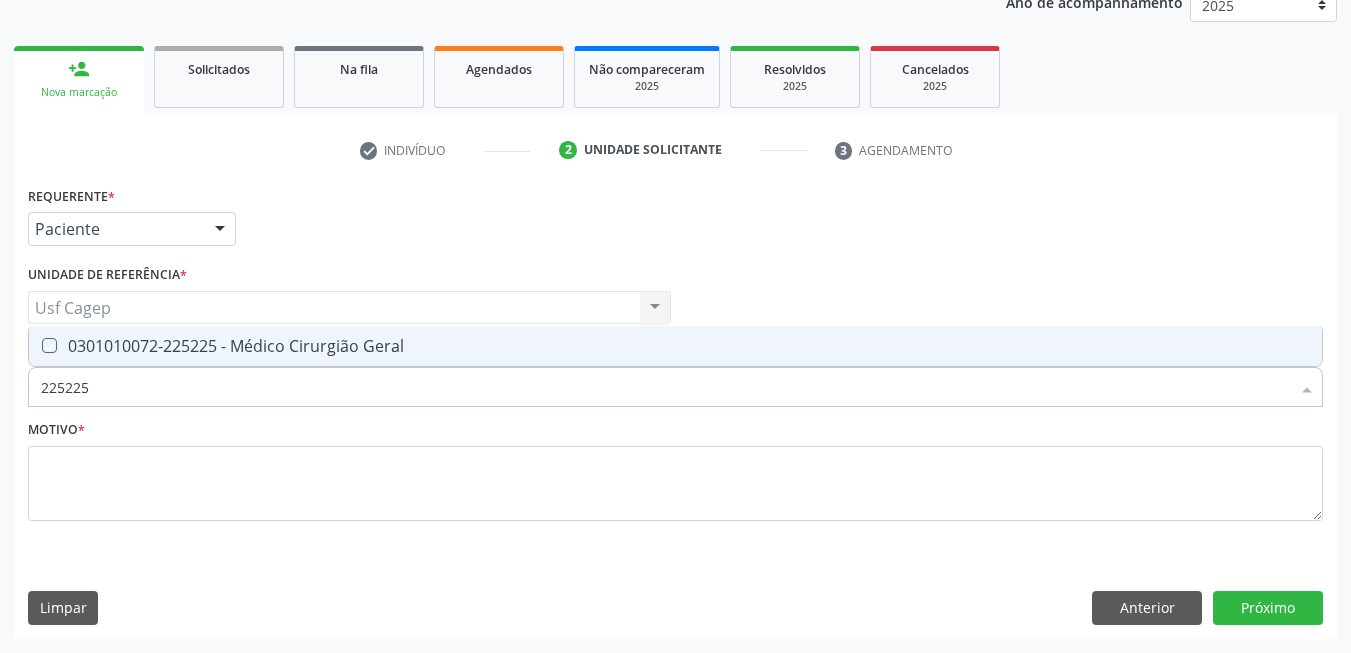 checkbox on "true" 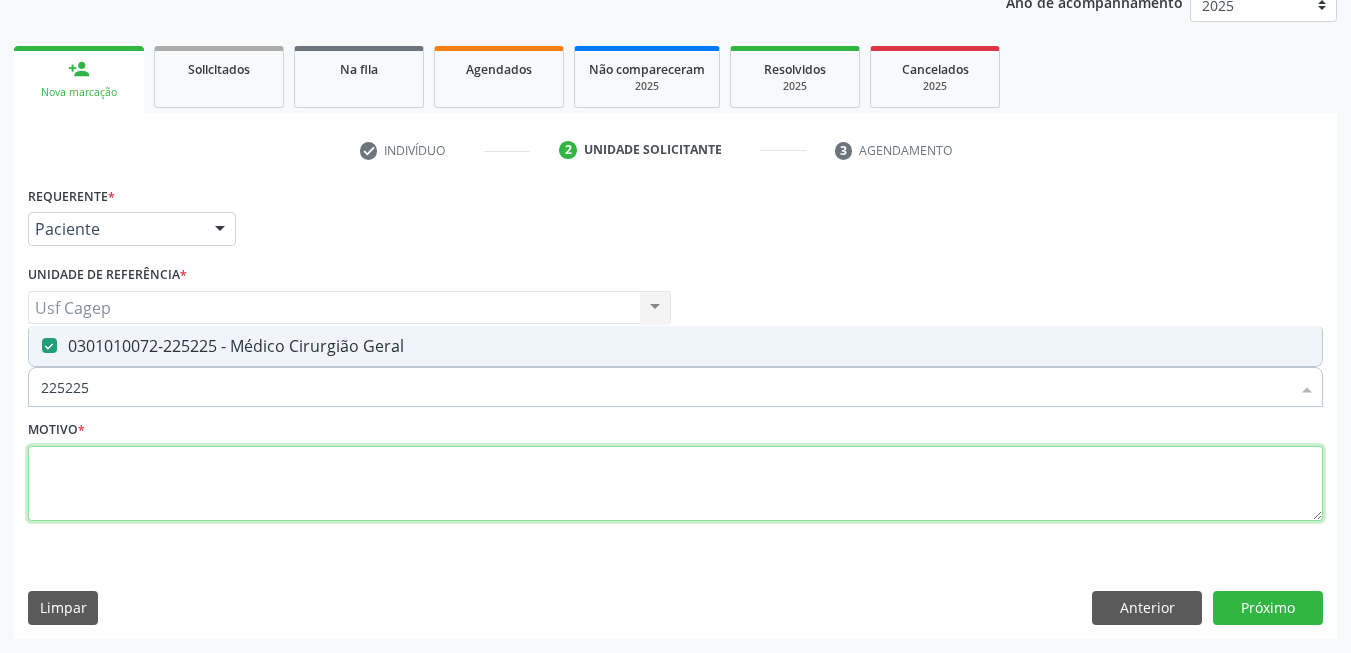 click at bounding box center (675, 484) 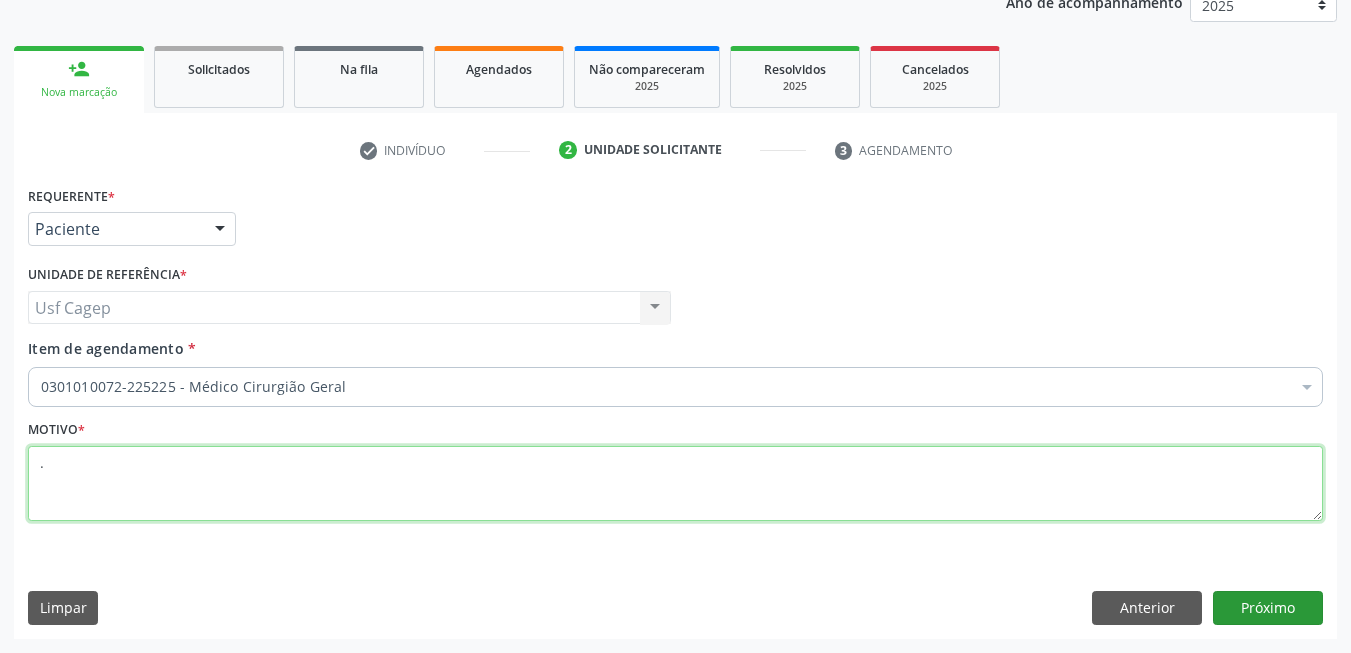 type on "." 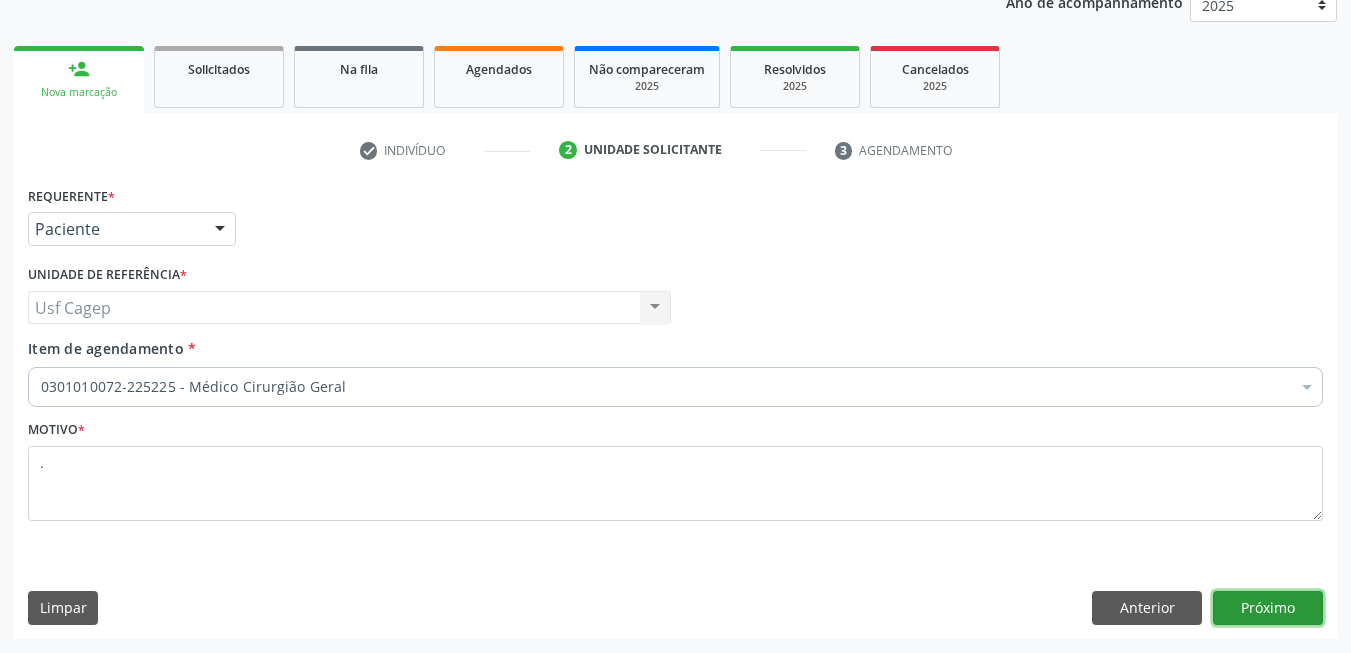 click on "Próximo" at bounding box center (1268, 608) 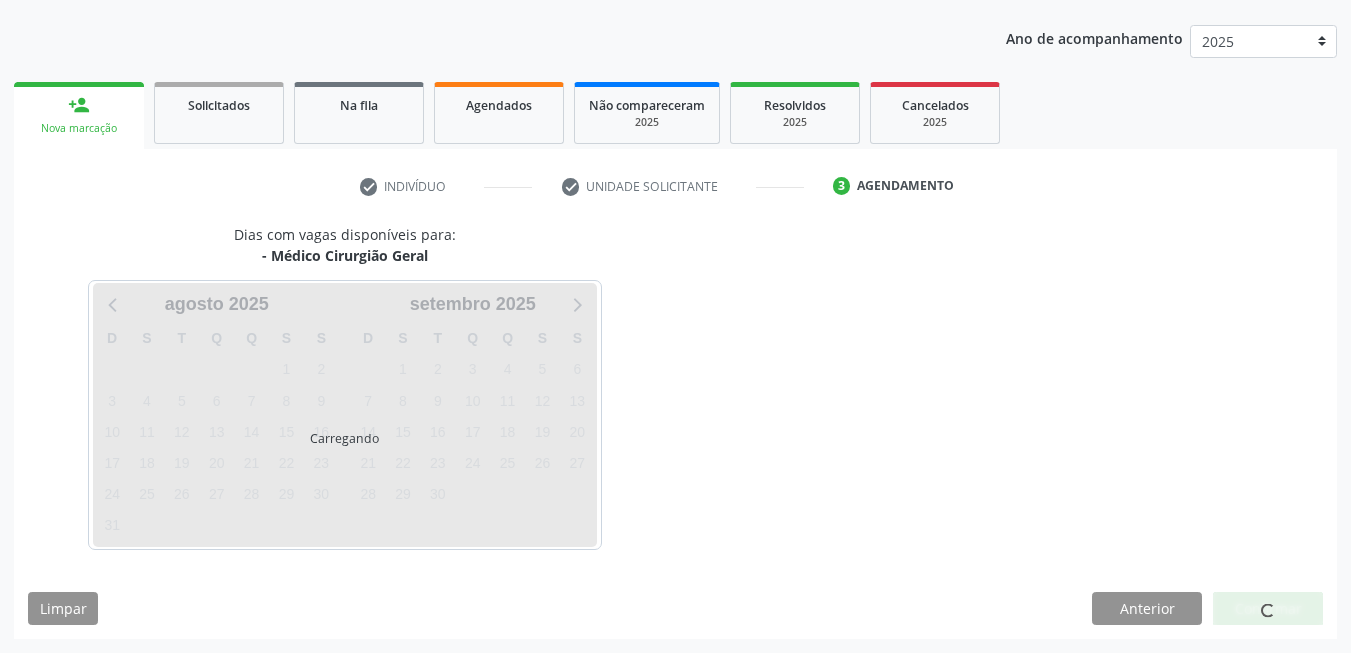 scroll, scrollTop: 217, scrollLeft: 0, axis: vertical 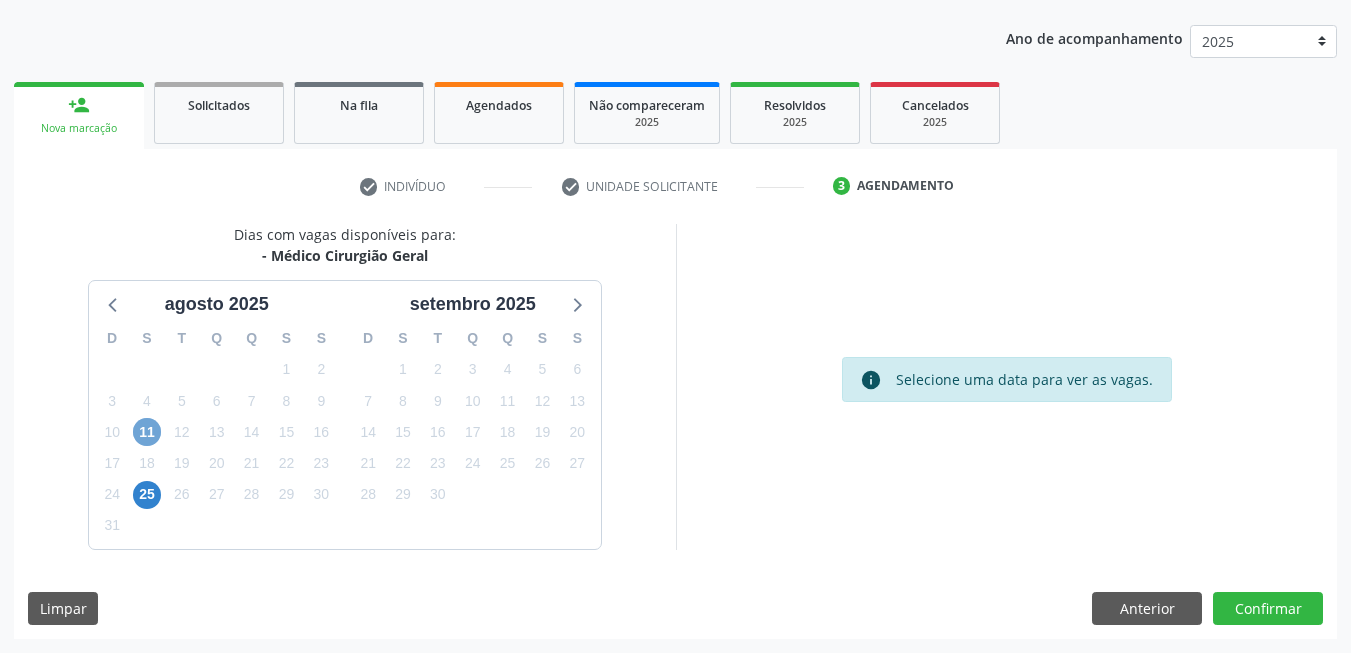 click on "11" at bounding box center [147, 432] 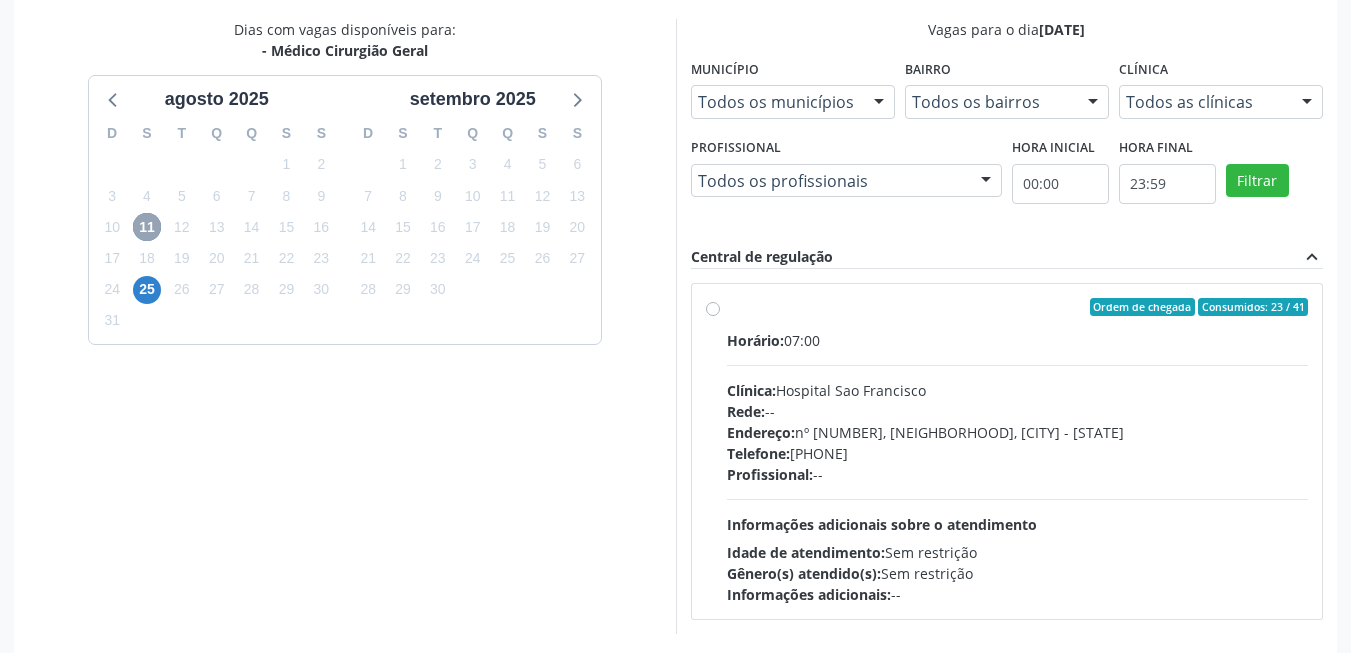scroll, scrollTop: 506, scrollLeft: 0, axis: vertical 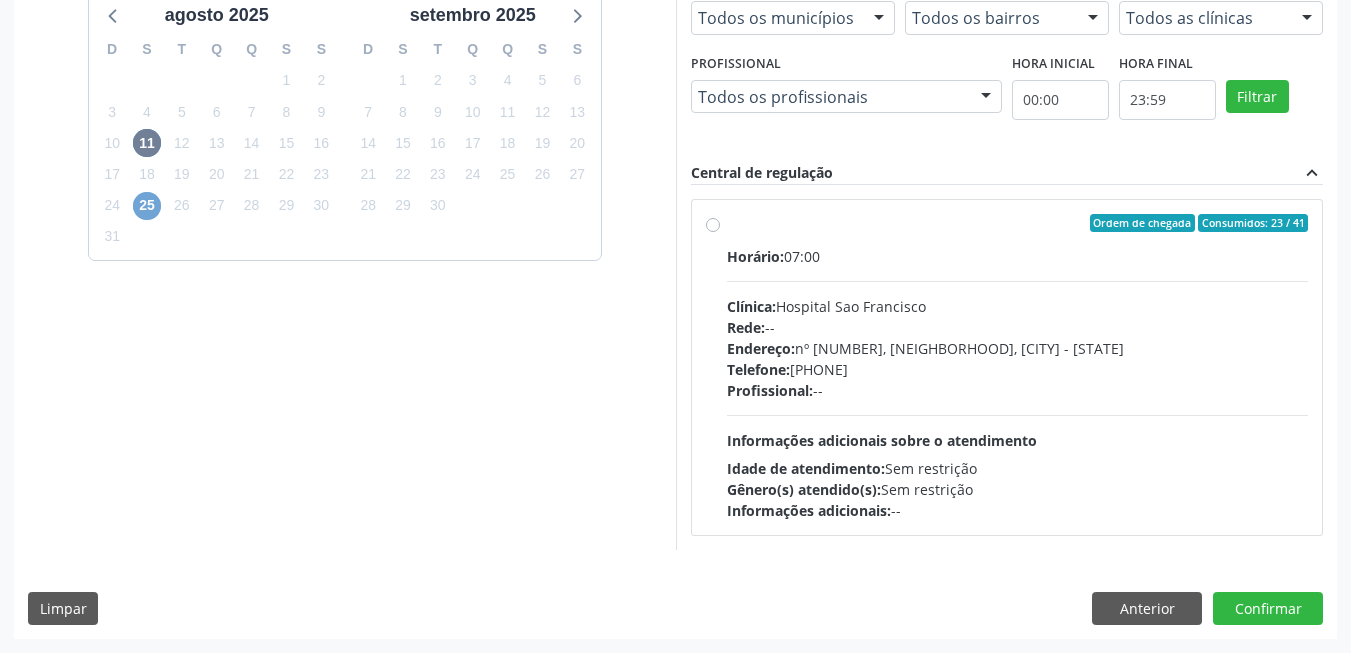 click on "25" at bounding box center (147, 206) 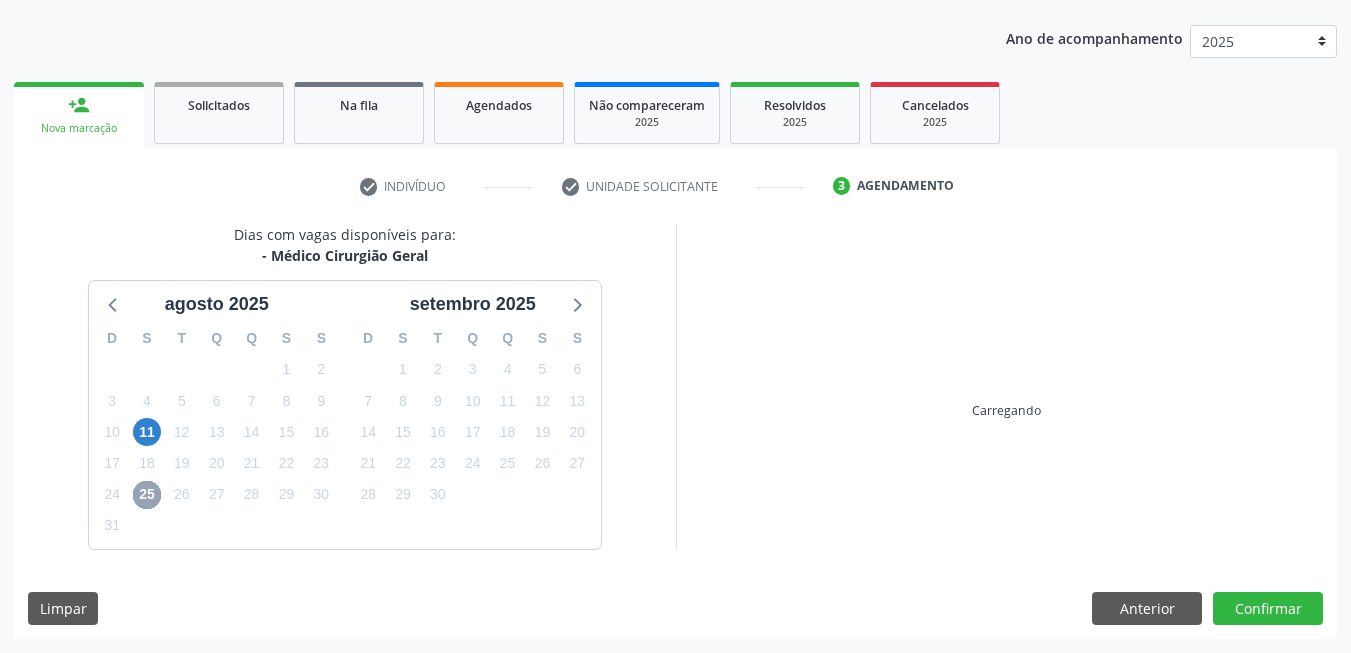 scroll, scrollTop: 506, scrollLeft: 0, axis: vertical 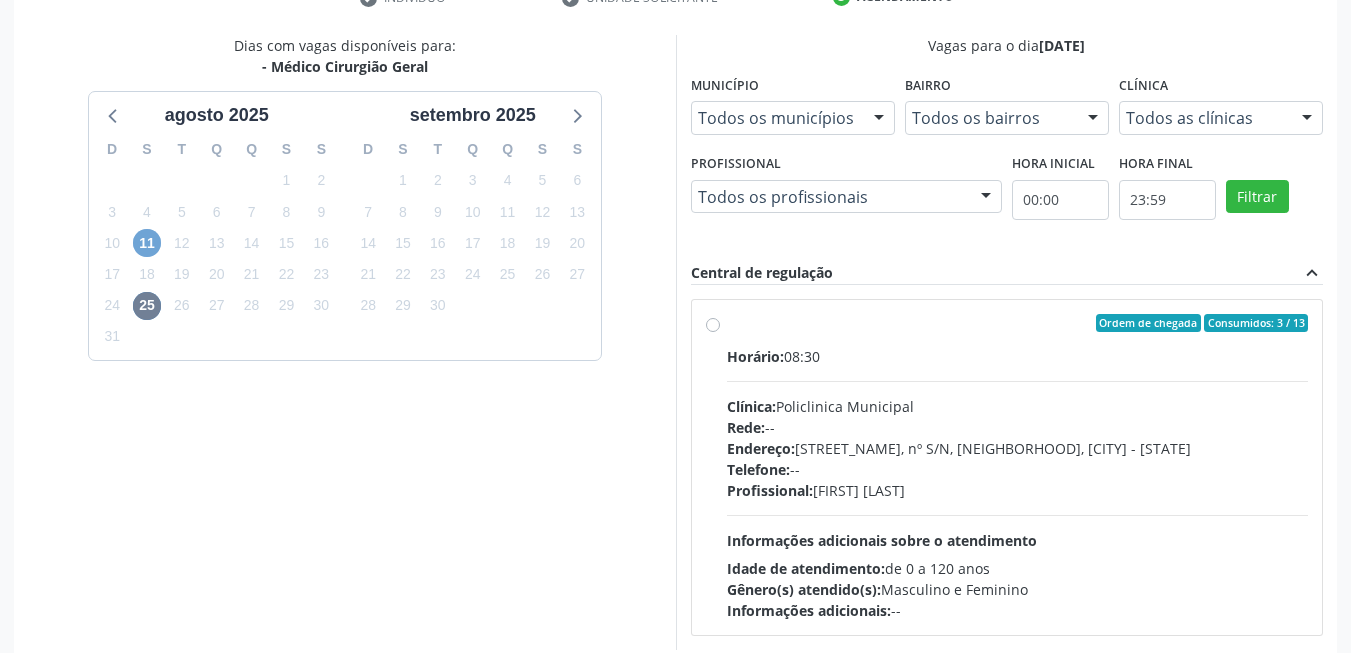 click on "11" at bounding box center (147, 243) 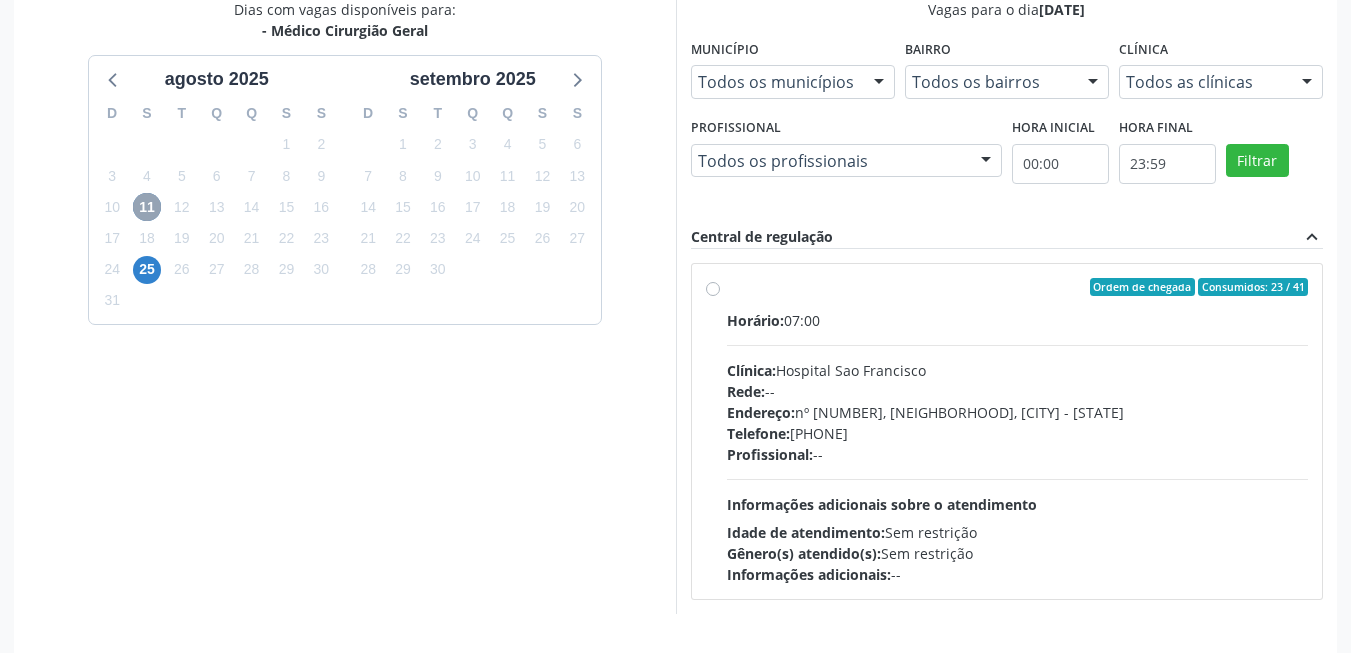 scroll, scrollTop: 506, scrollLeft: 0, axis: vertical 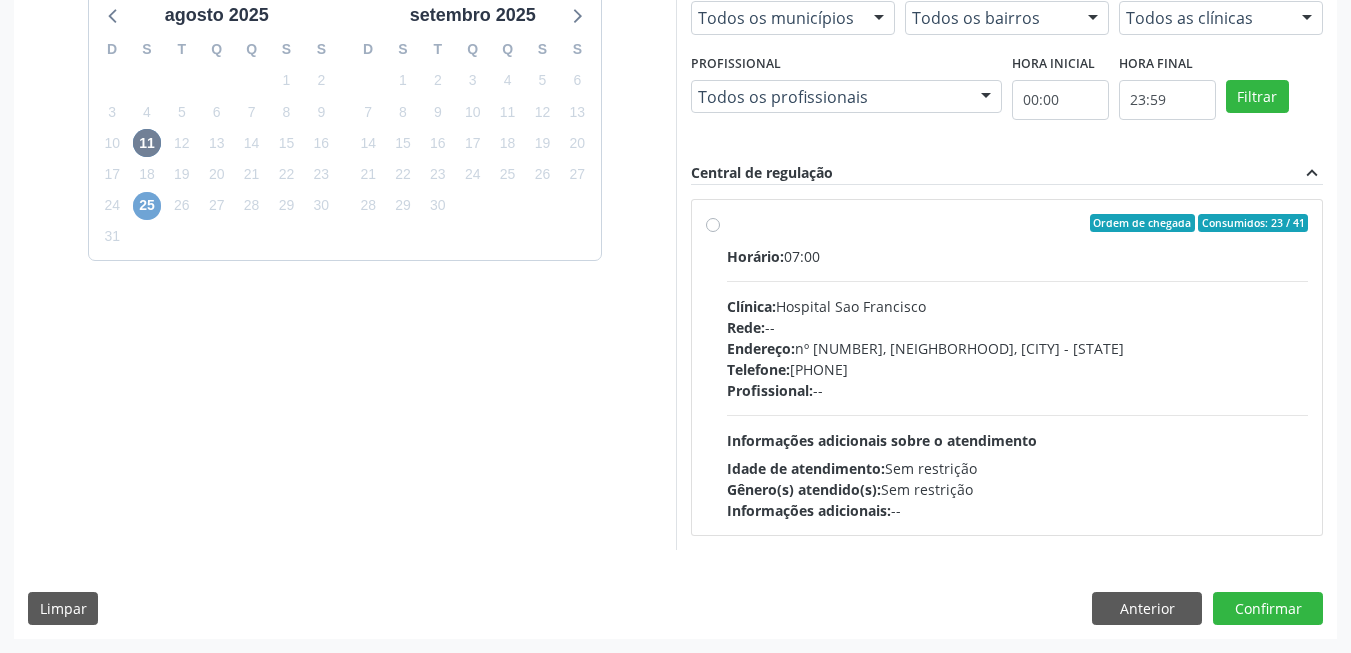 click on "25" at bounding box center [147, 206] 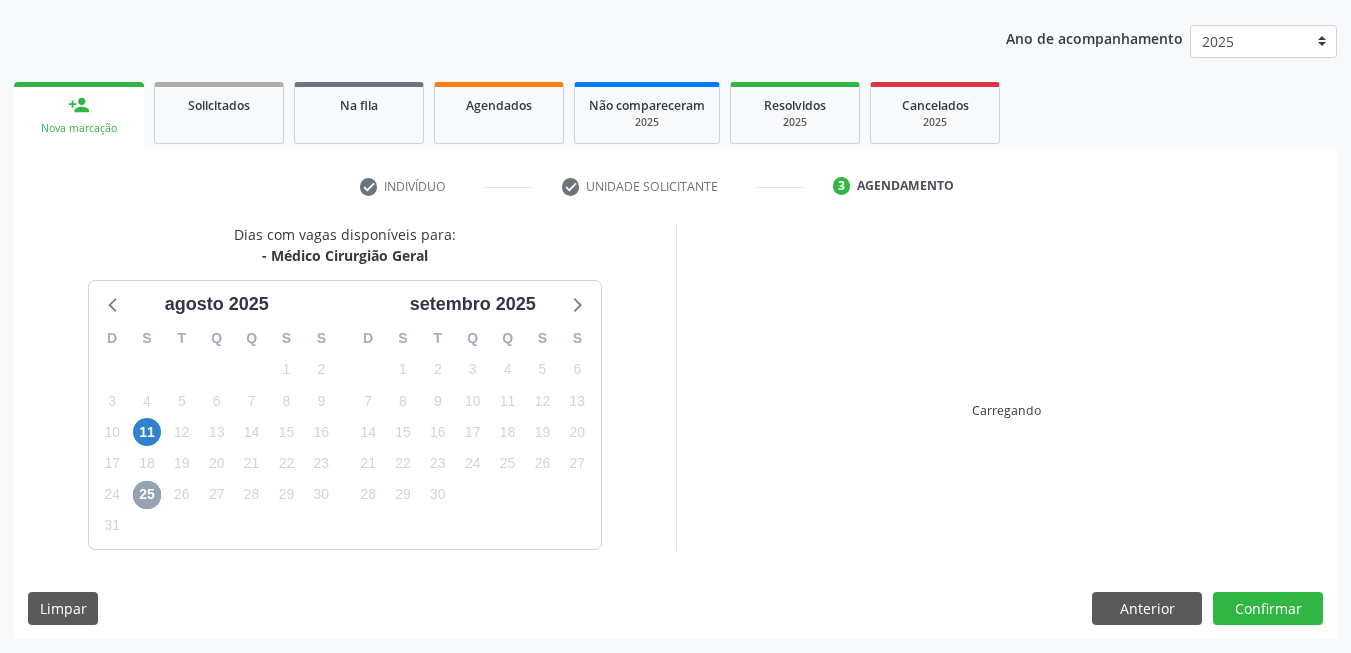 scroll, scrollTop: 506, scrollLeft: 0, axis: vertical 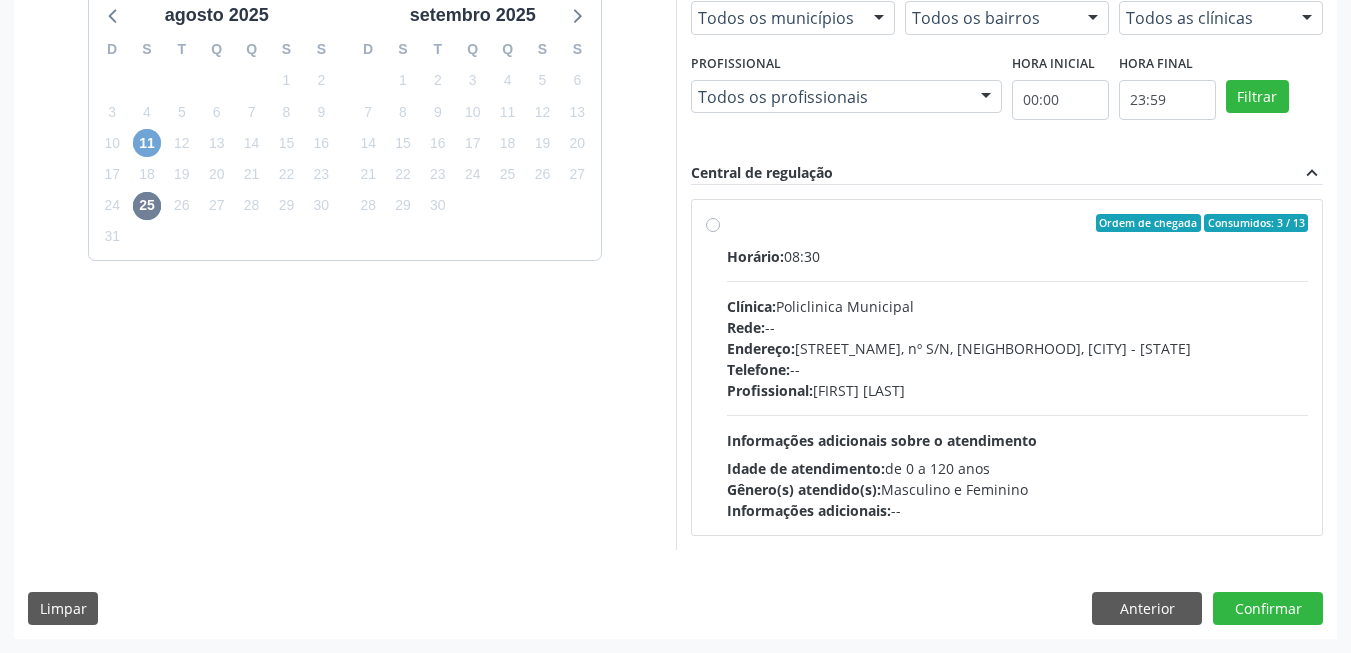 click on "11" at bounding box center (147, 143) 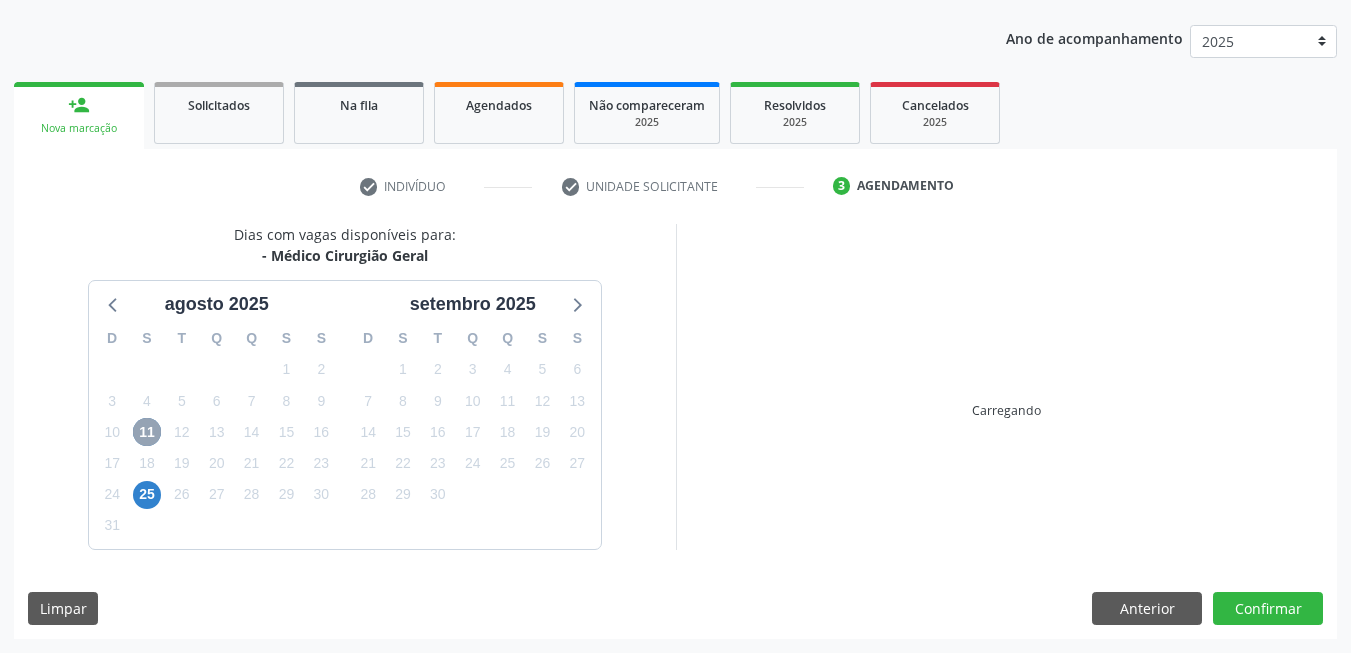 scroll, scrollTop: 506, scrollLeft: 0, axis: vertical 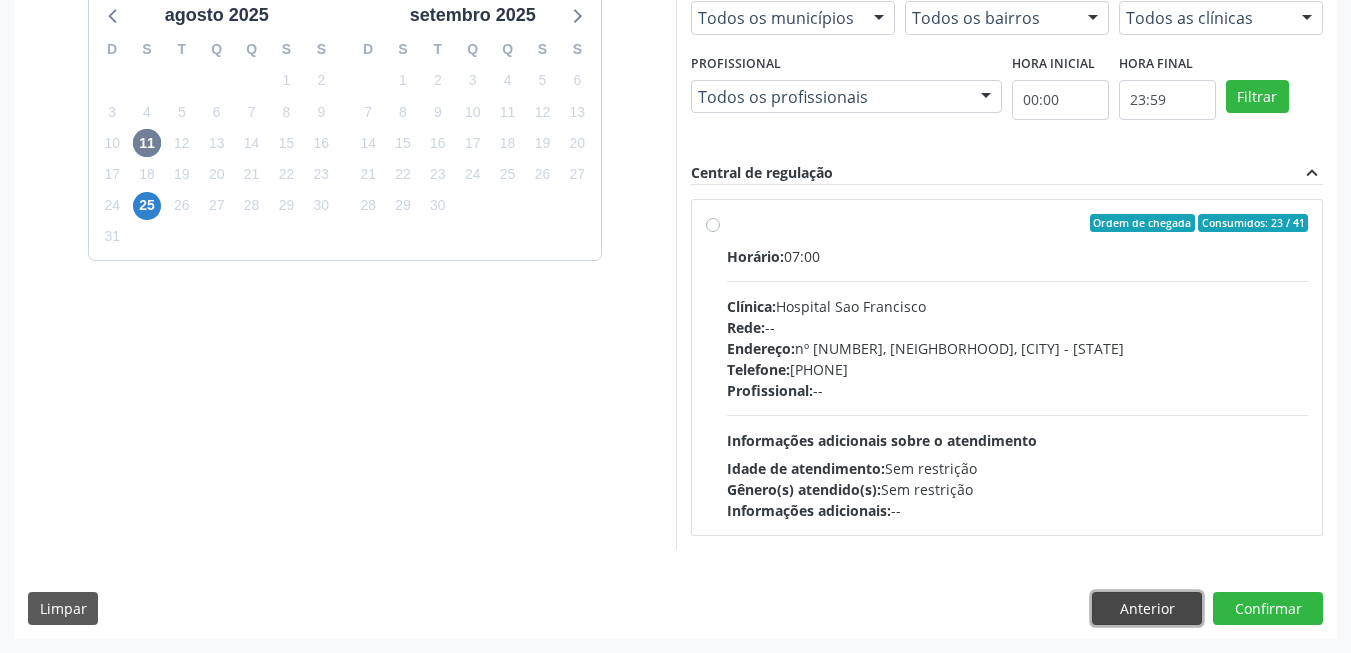 drag, startPoint x: 1140, startPoint y: 601, endPoint x: 970, endPoint y: 566, distance: 173.56555 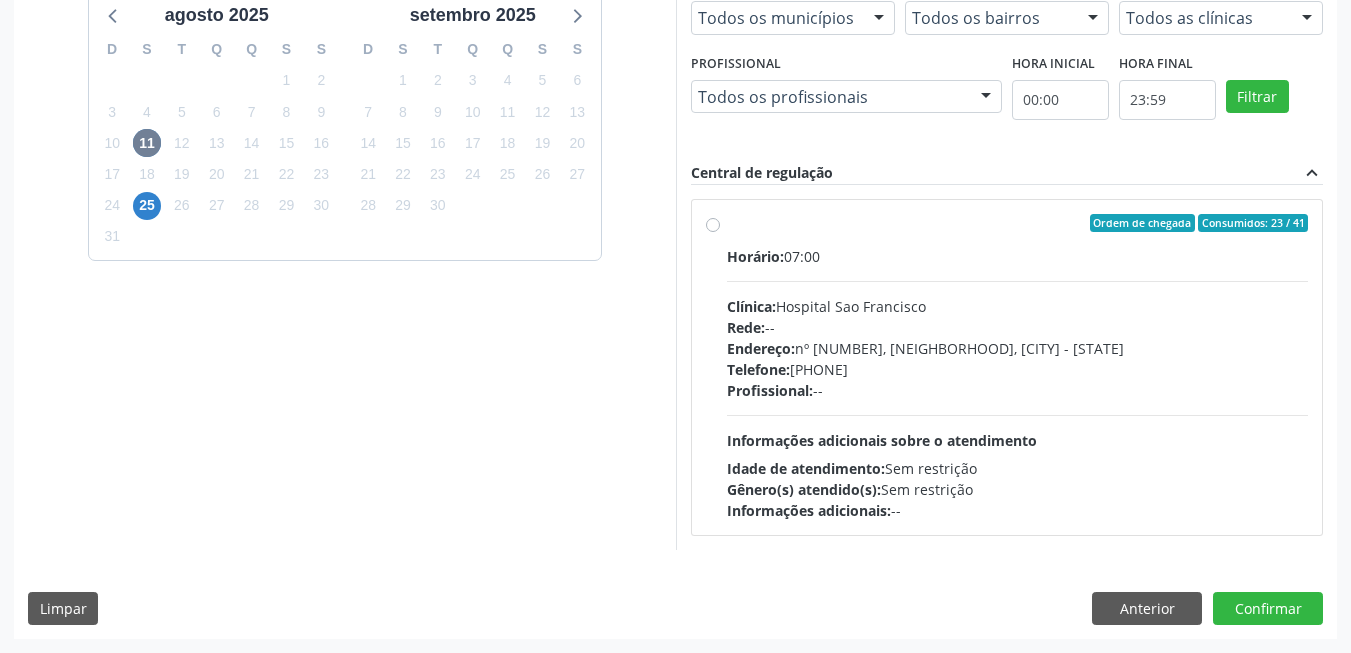 scroll, scrollTop: 253, scrollLeft: 0, axis: vertical 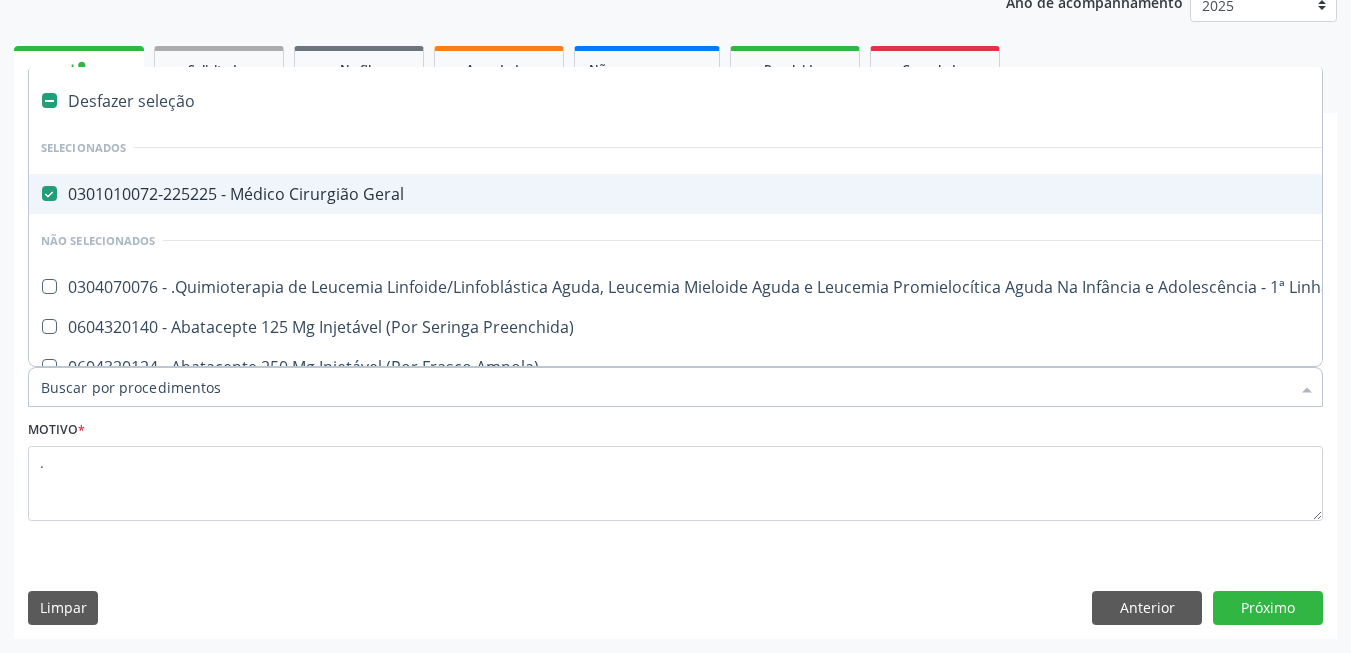 click on "Item de agendamento
*" at bounding box center [665, 387] 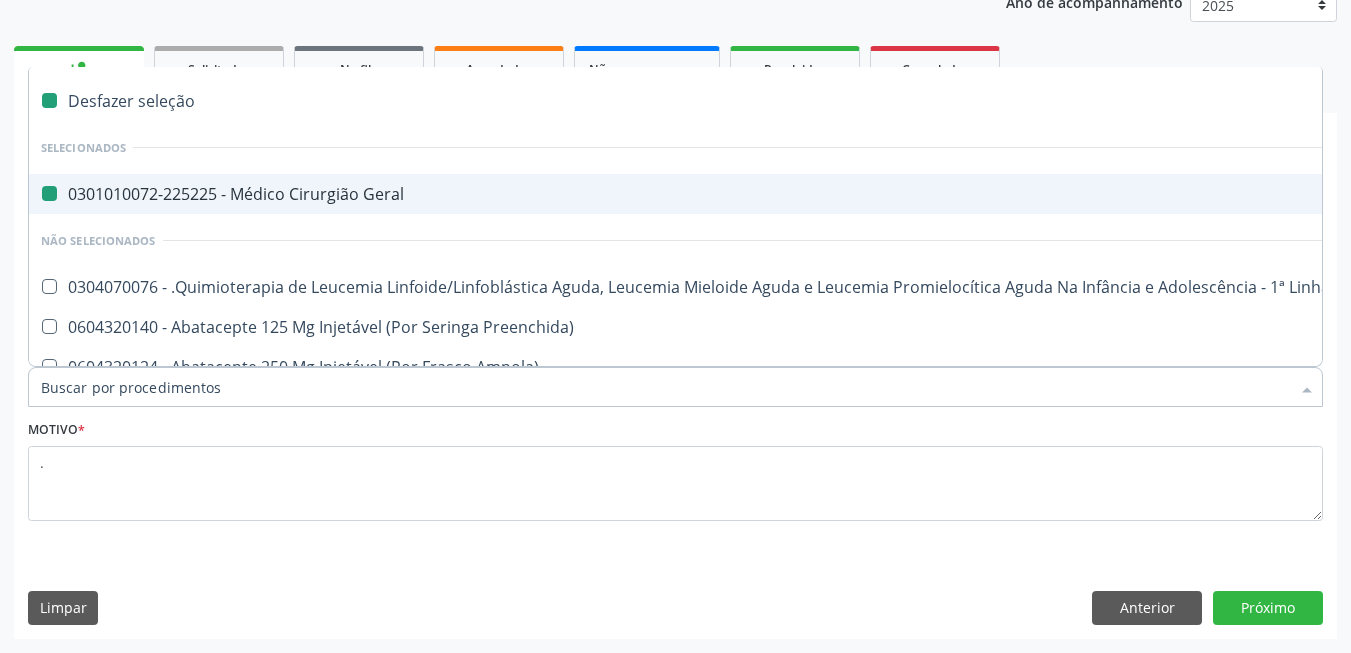 checkbox on "false" 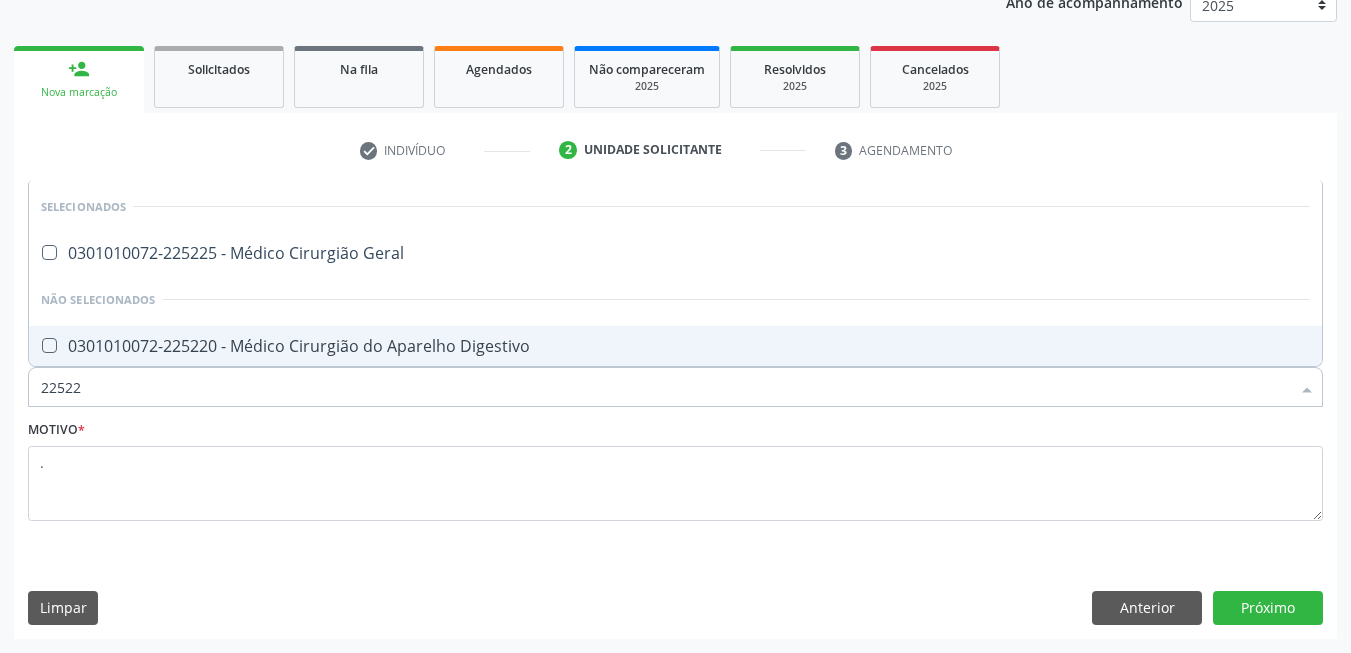 type on "225225" 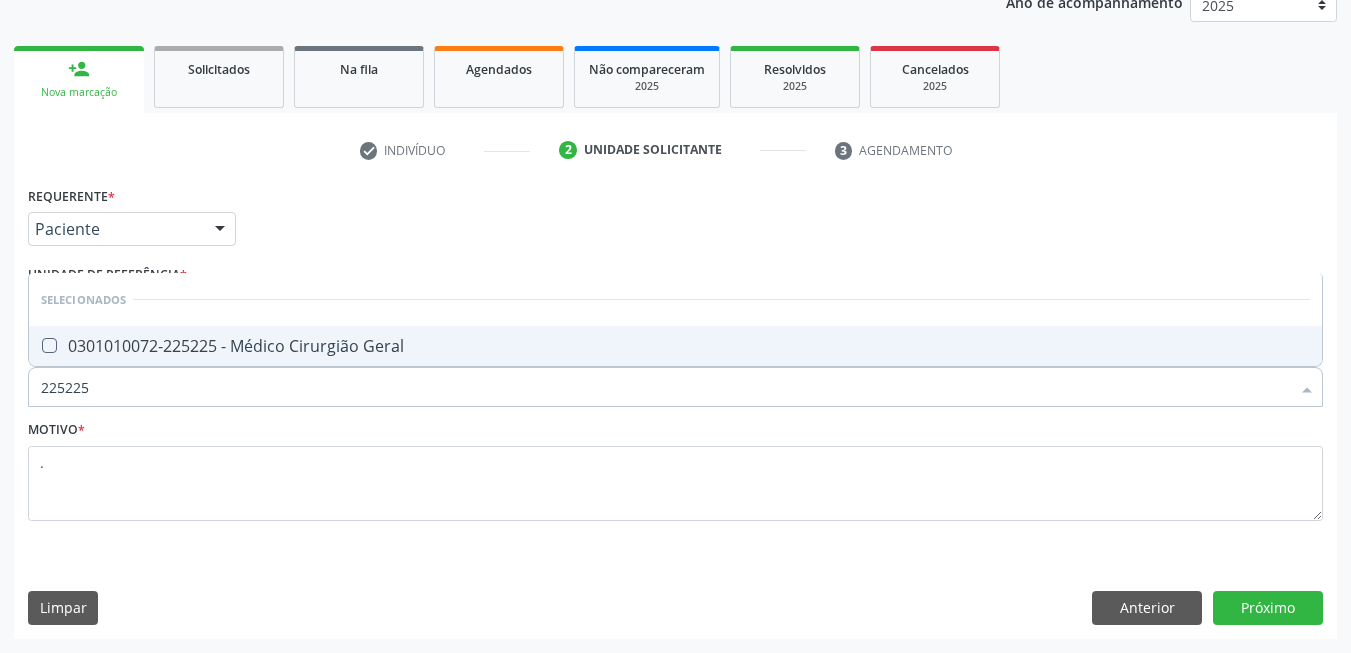 click on "0301010072-225225 - Médico Cirurgião Geral" at bounding box center [675, 346] 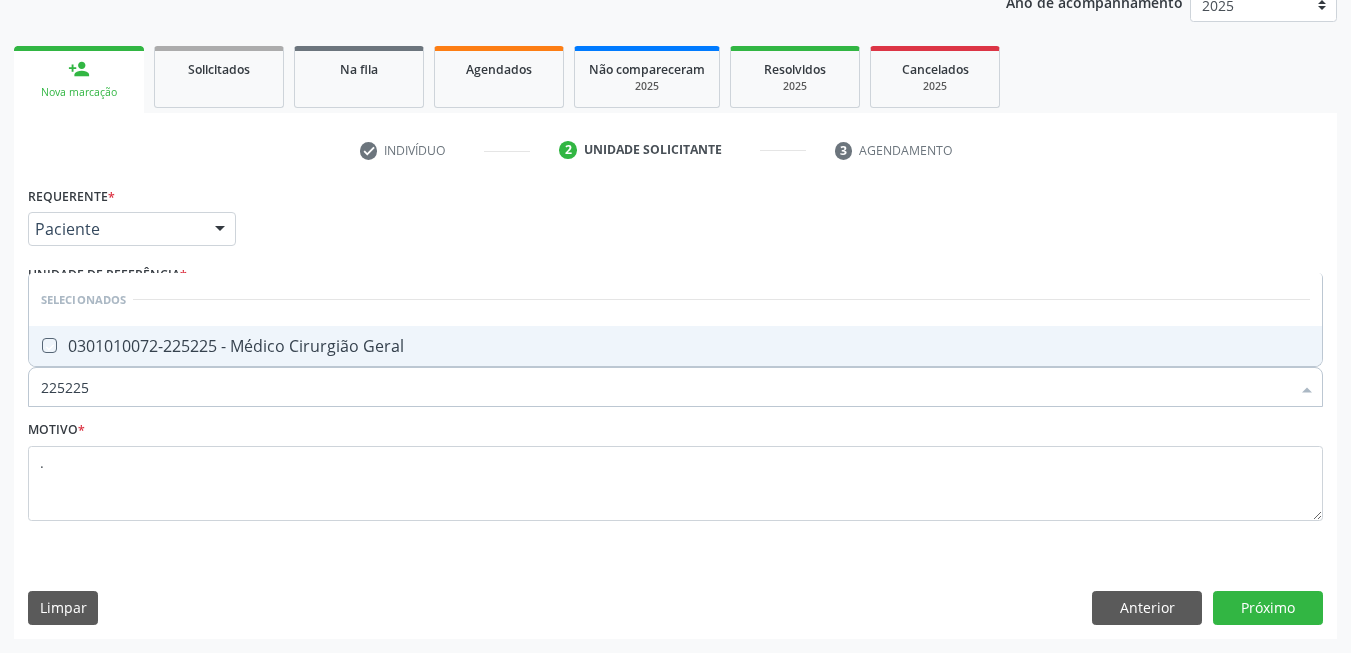 checkbox on "true" 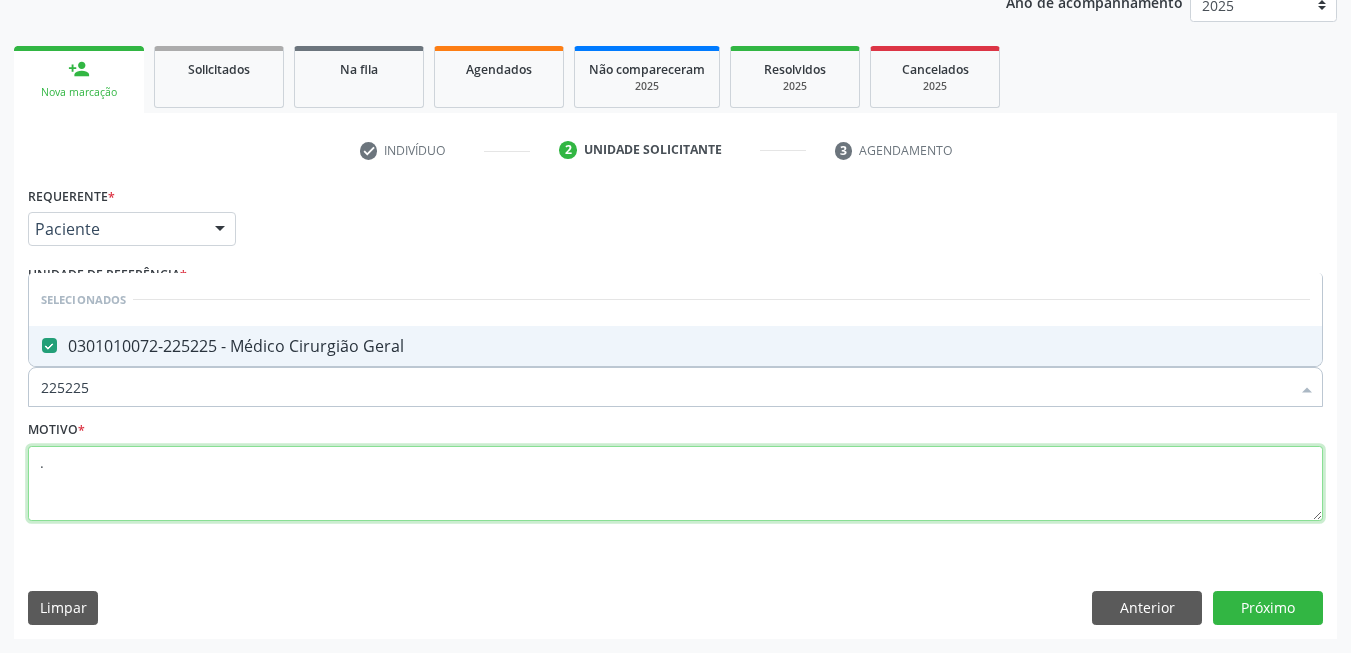 click on "." at bounding box center (675, 484) 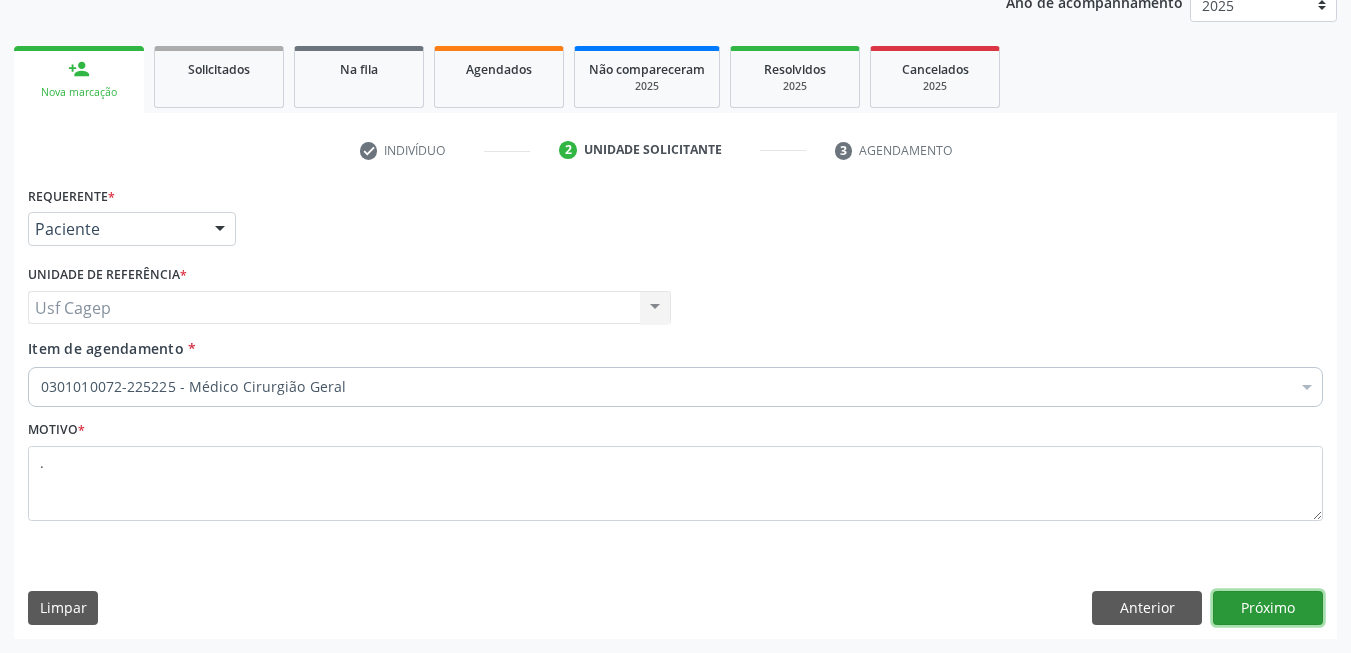 click on "Próximo" at bounding box center [1268, 608] 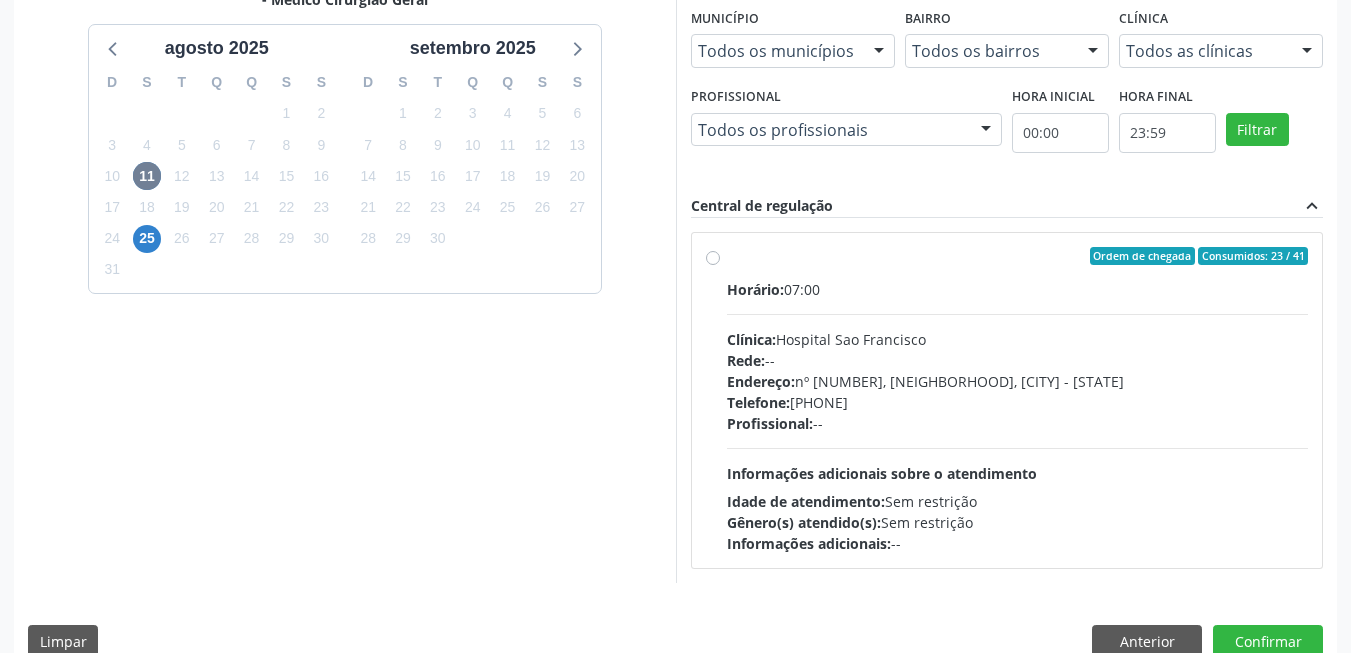 scroll, scrollTop: 506, scrollLeft: 0, axis: vertical 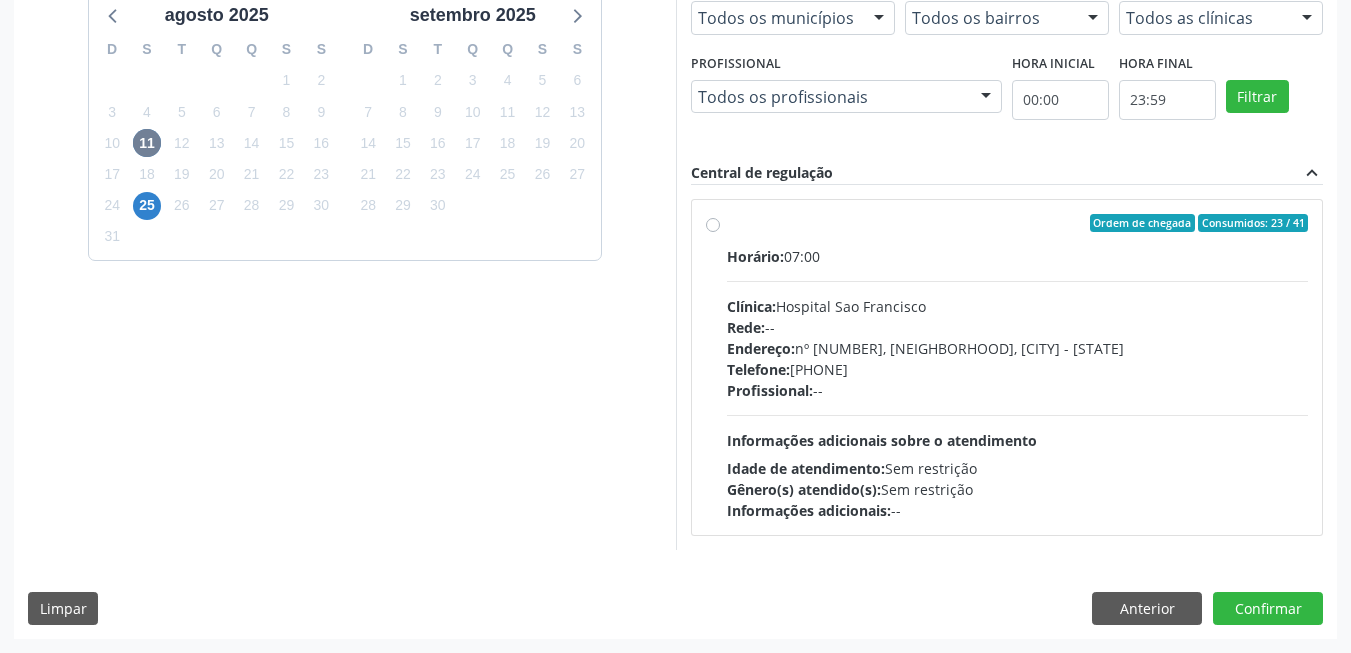 drag, startPoint x: 897, startPoint y: 408, endPoint x: 887, endPoint y: 410, distance: 10.198039 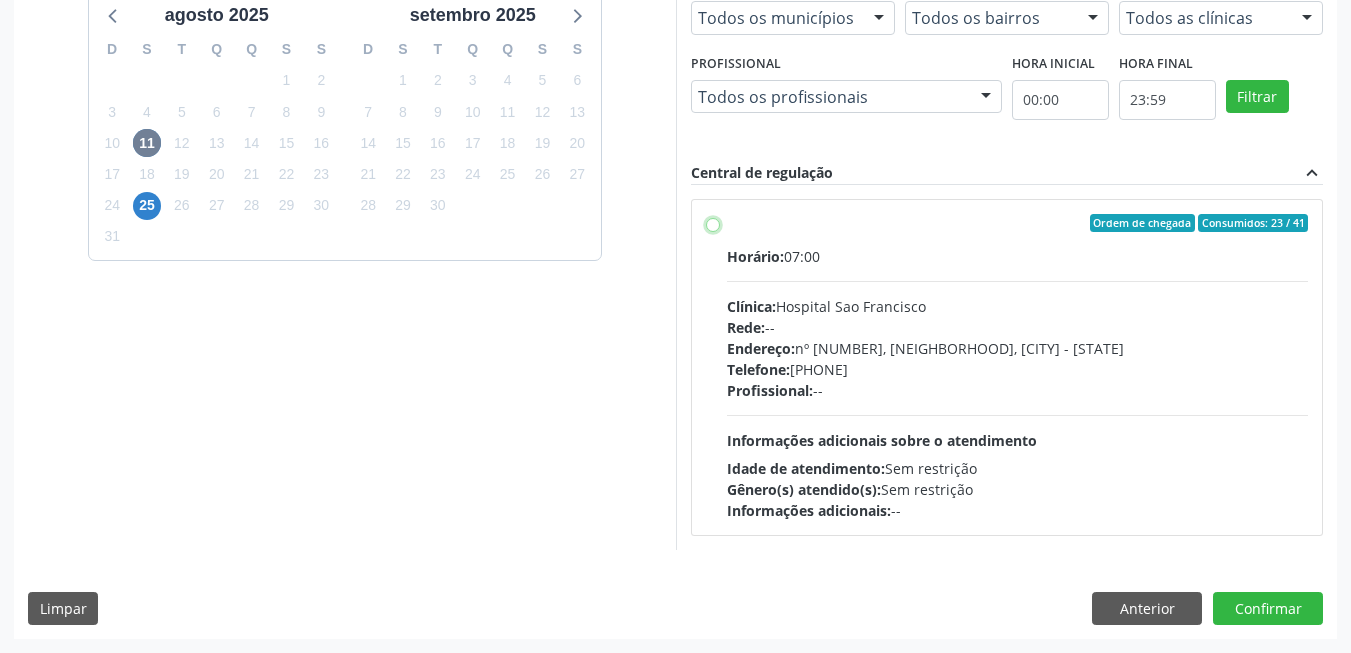 click on "Ordem de chegada
Consumidos: 23 / 41
Horário:   [TIME]
Clínica:  [CLINIC_NAME]
Rede:
--
Endereço:   nº [NUMBER], [NEIGHBORHOOD], [CITY] - [STATE]
Telefone:   [PHONE]
Profissional:
--
Informações adicionais sobre o atendimento
Idade de atendimento:
Sem restrição
Gênero(s) atendido(s):
Sem restrição
Informações adicionais:
--" at bounding box center [713, 223] 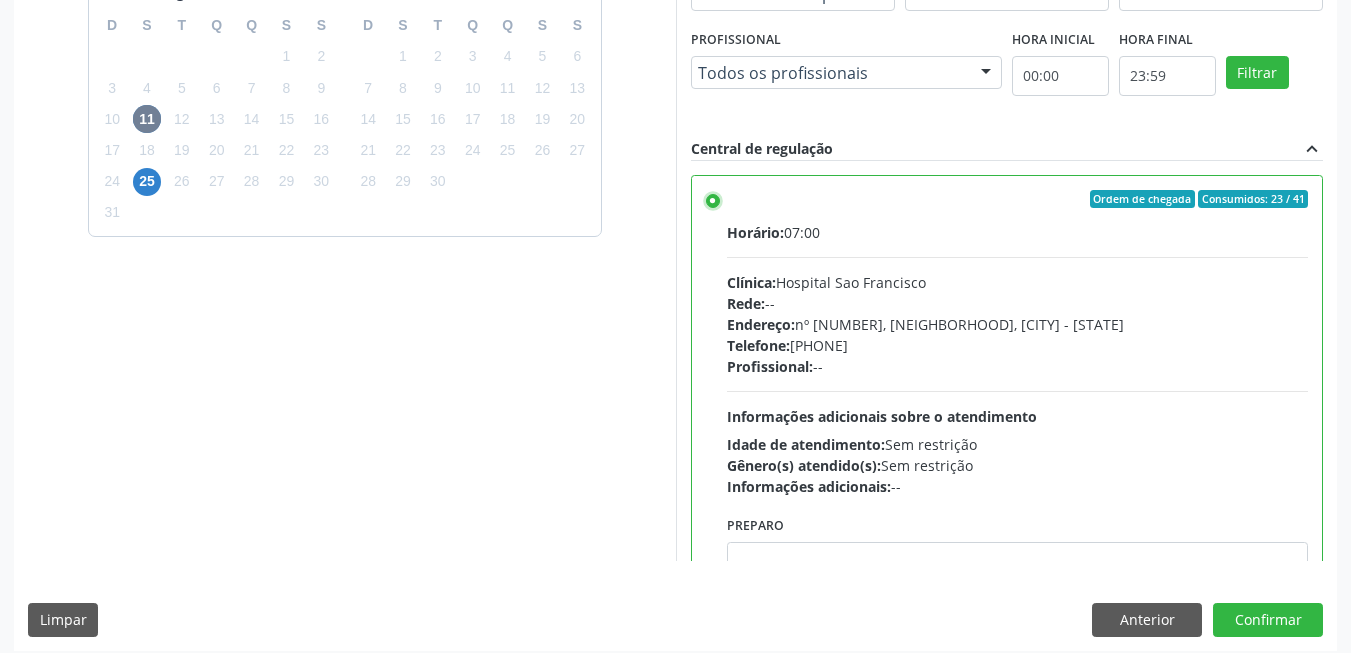 scroll, scrollTop: 542, scrollLeft: 0, axis: vertical 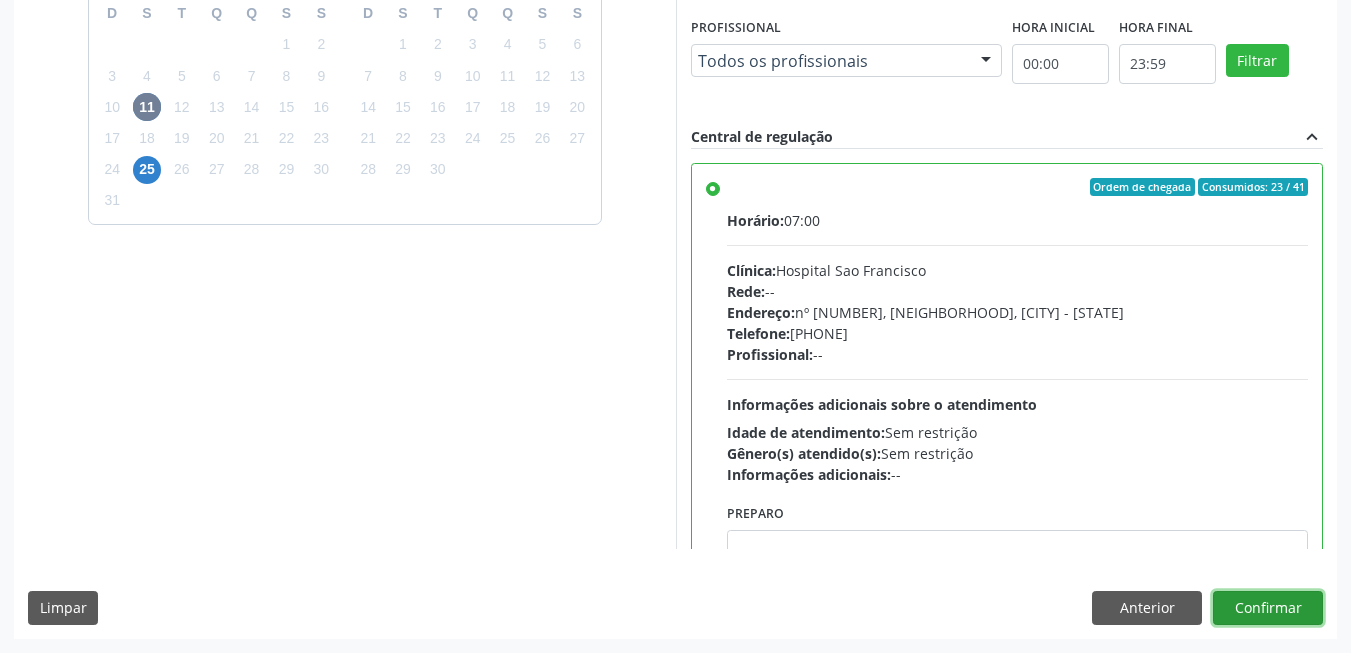 click on "Confirmar" at bounding box center [1268, 608] 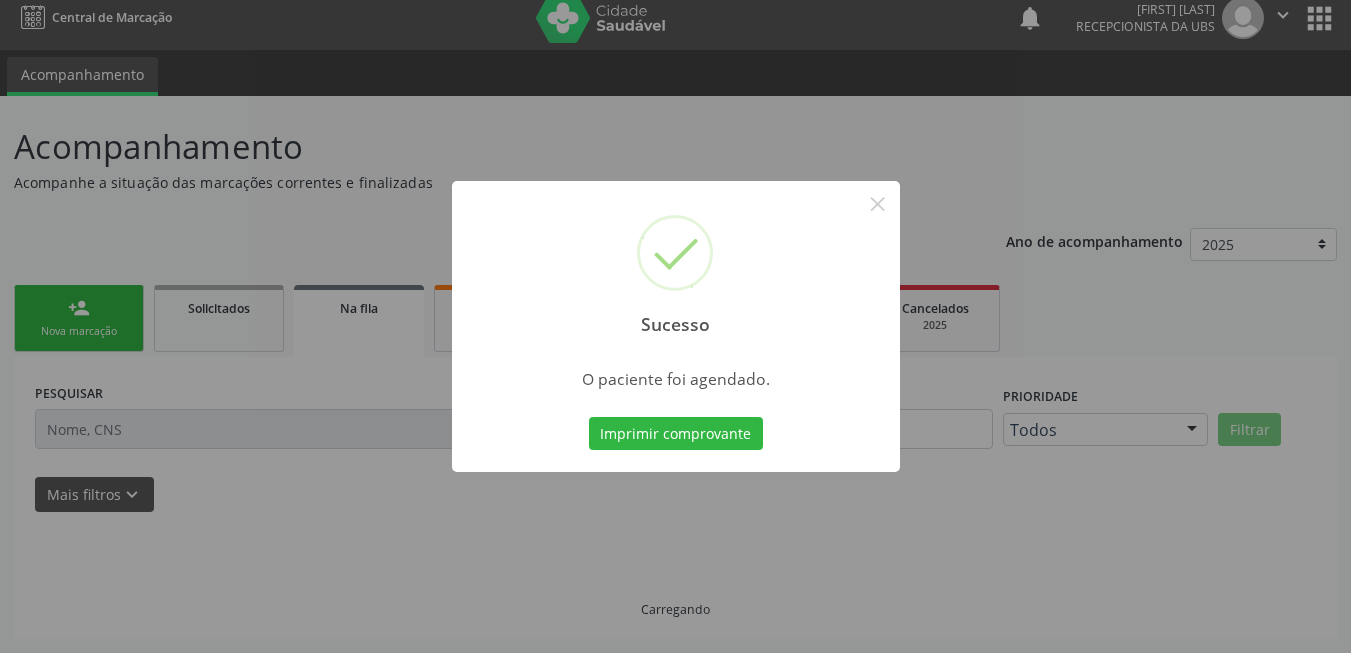 scroll, scrollTop: 14, scrollLeft: 0, axis: vertical 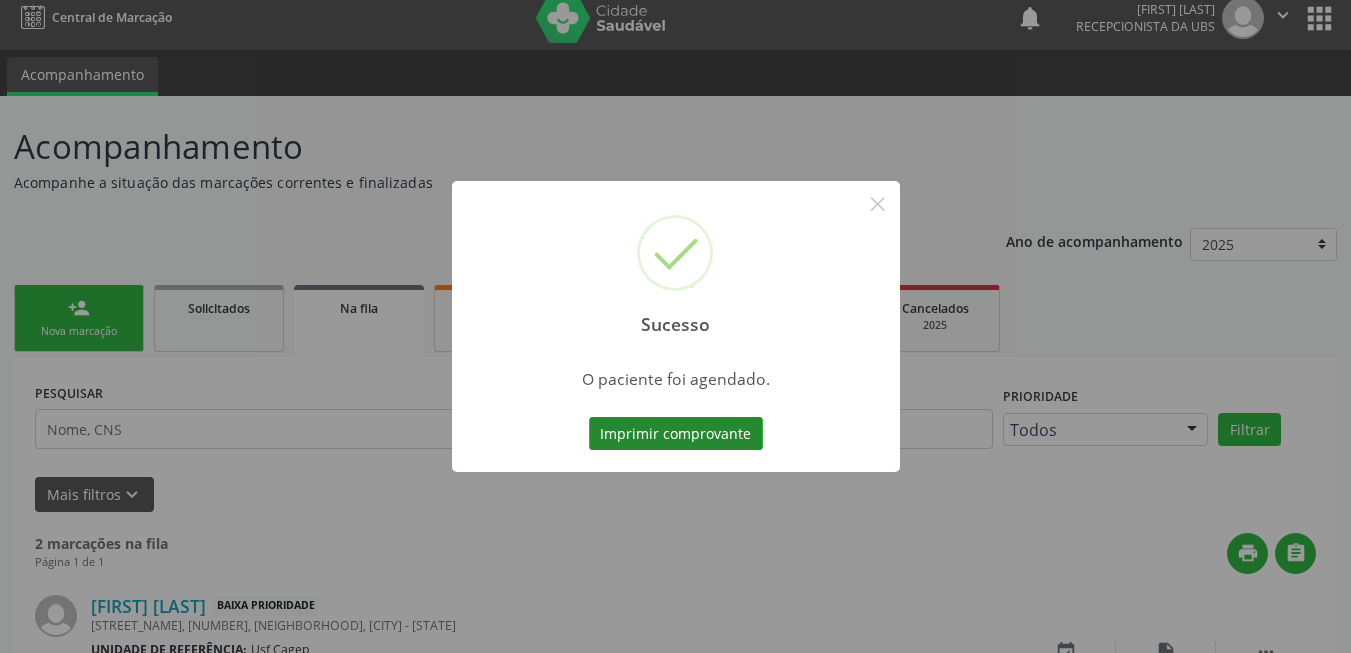 click on "Imprimir comprovante" at bounding box center (676, 434) 